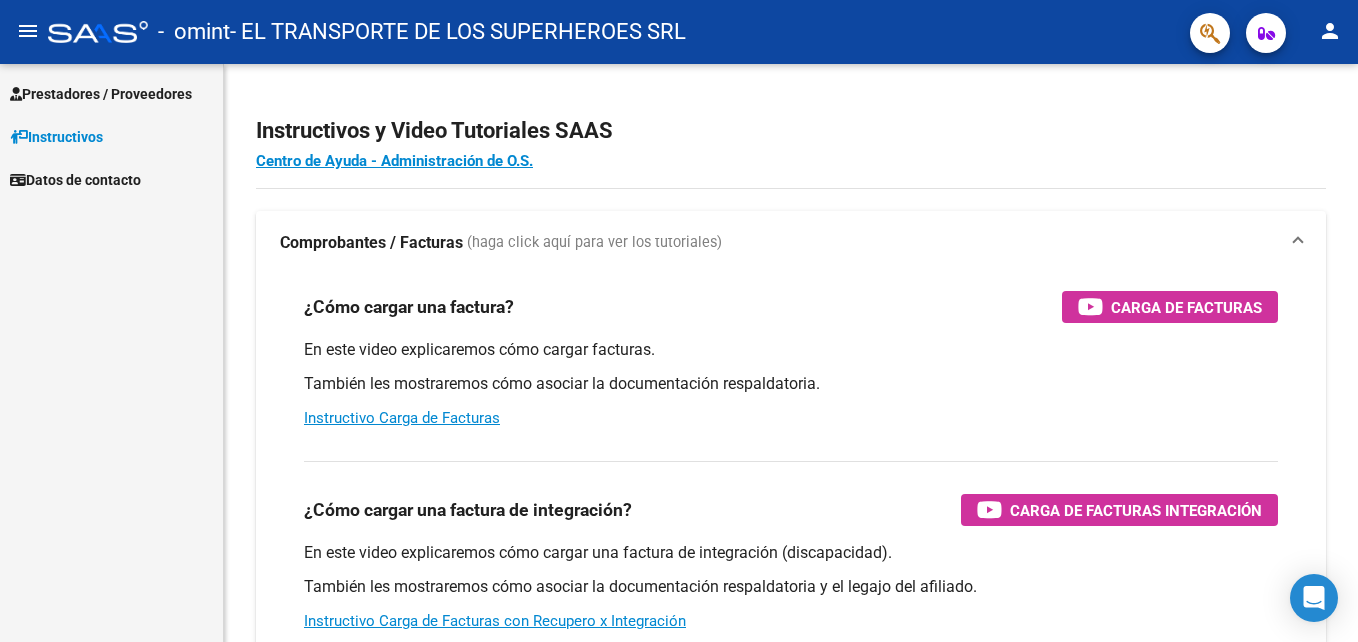 scroll, scrollTop: 0, scrollLeft: 0, axis: both 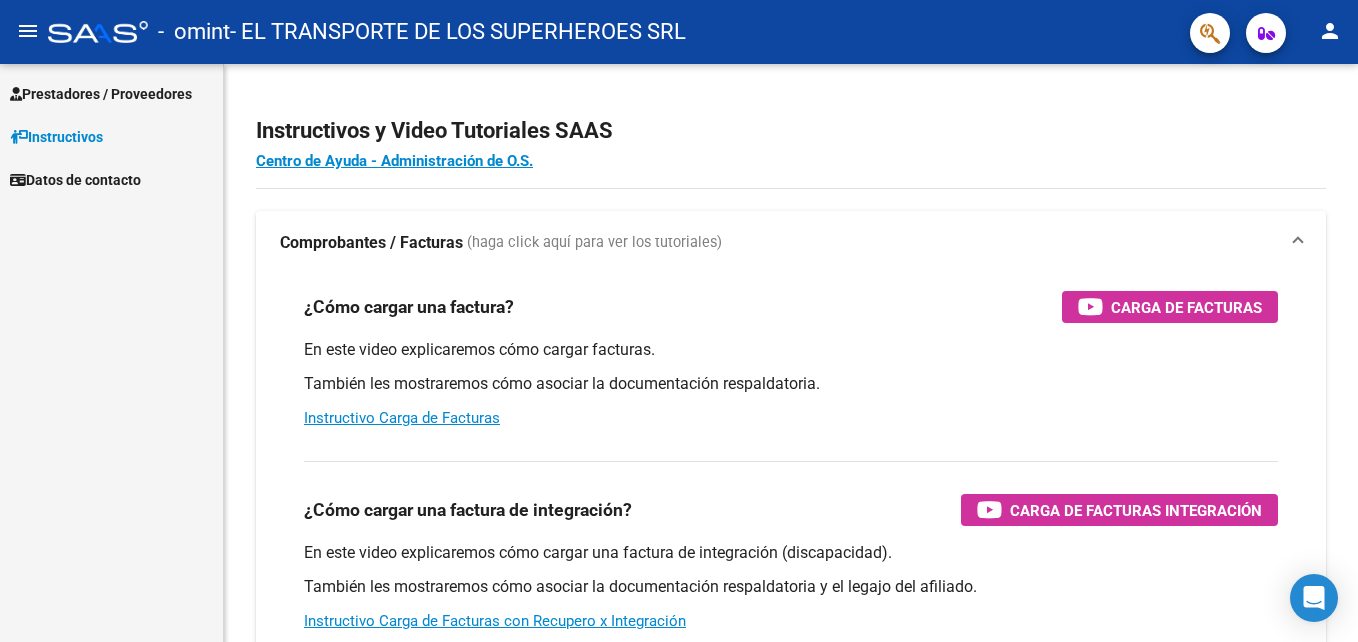 click on "Prestadores / Proveedores" at bounding box center (101, 94) 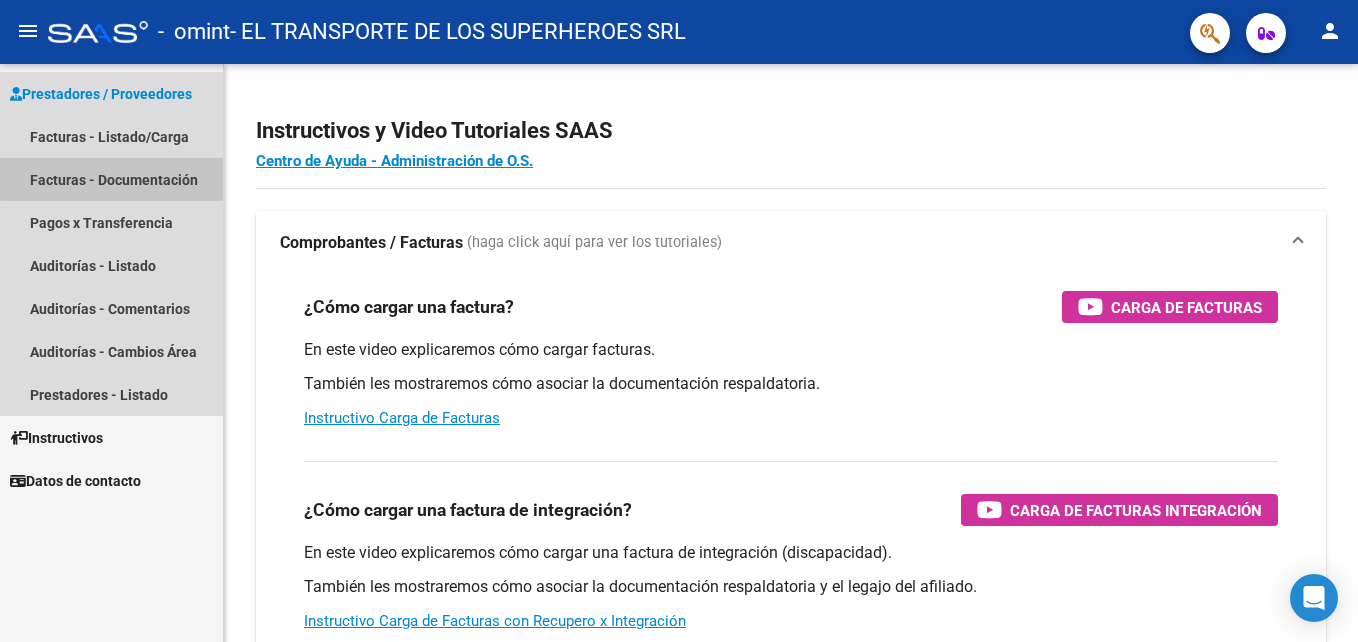 click on "Facturas - Documentación" at bounding box center [111, 179] 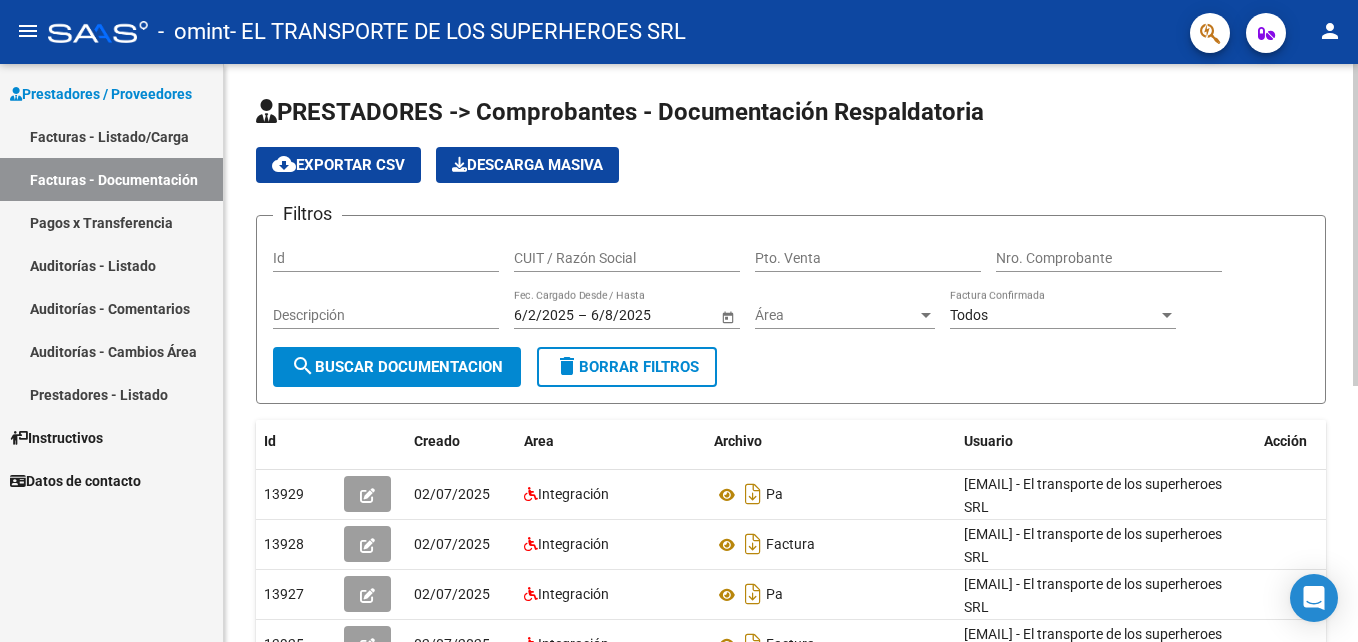 click on "Id" at bounding box center (386, 258) 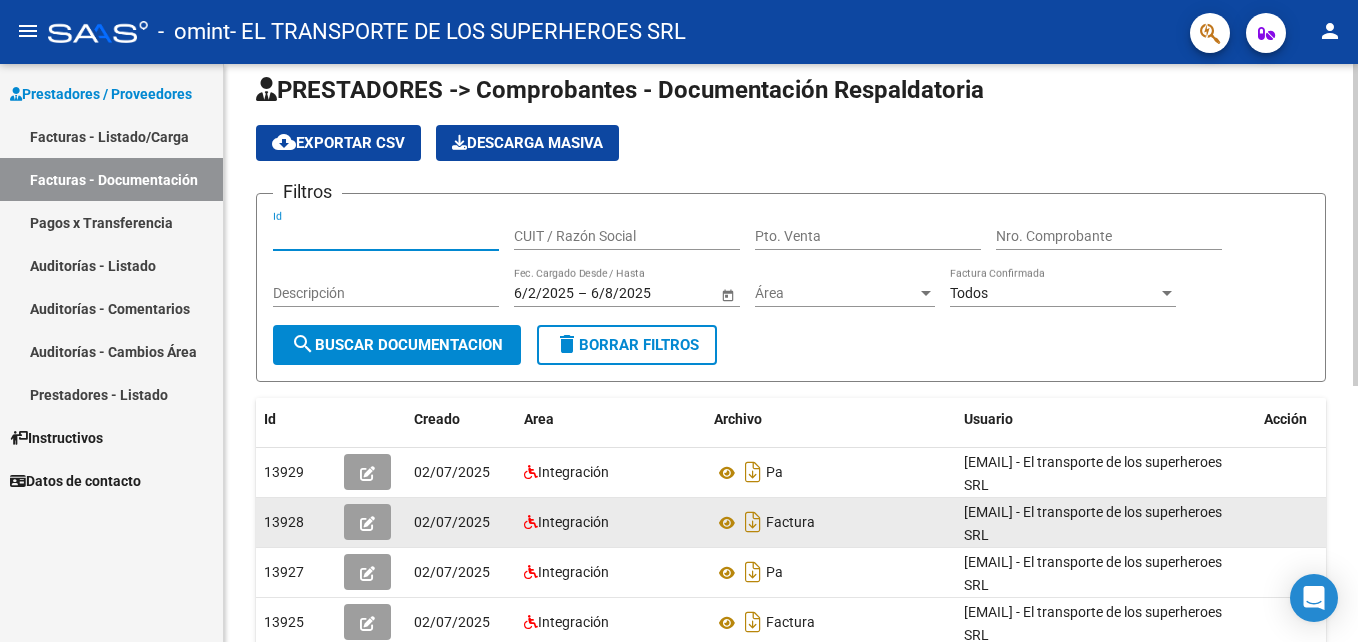 scroll, scrollTop: 1, scrollLeft: 0, axis: vertical 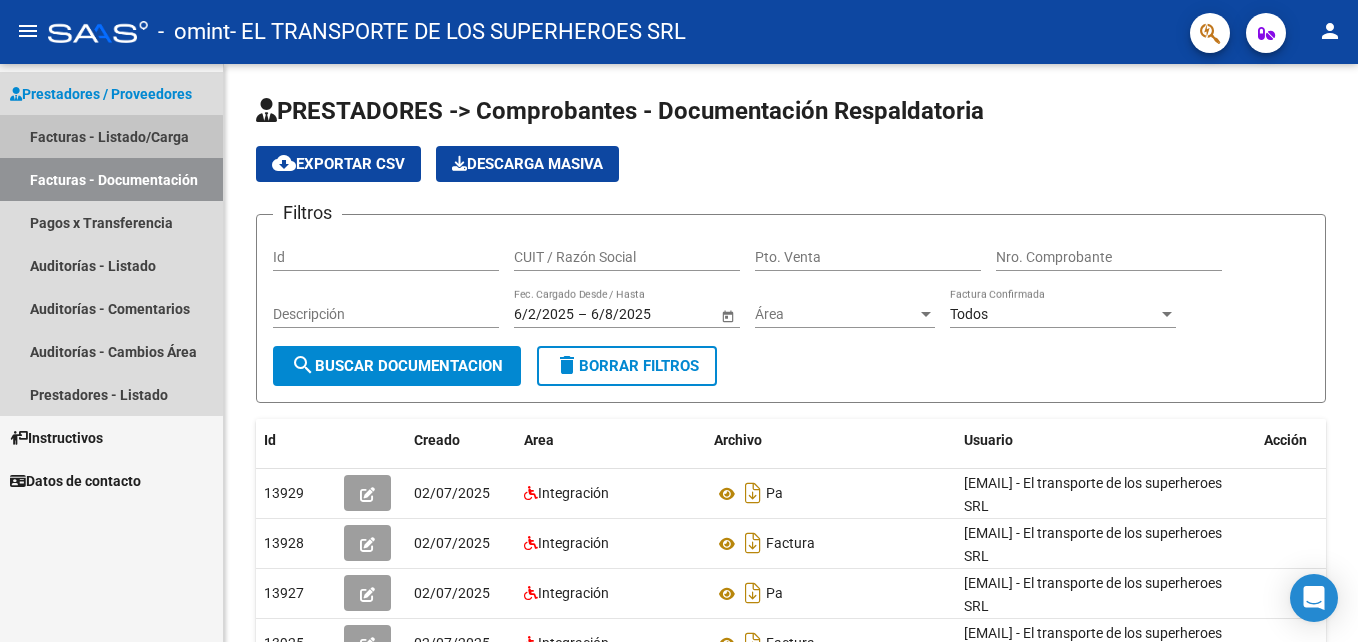 click on "Facturas - Listado/Carga" at bounding box center [111, 136] 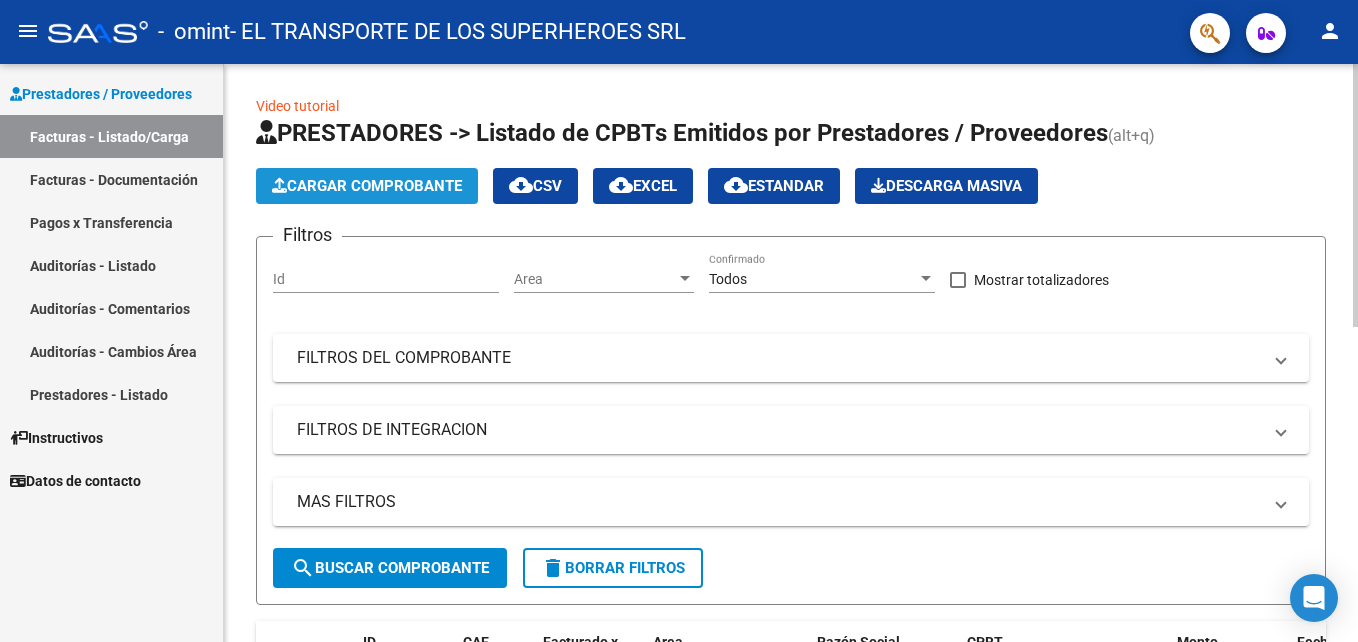 click on "Cargar Comprobante" 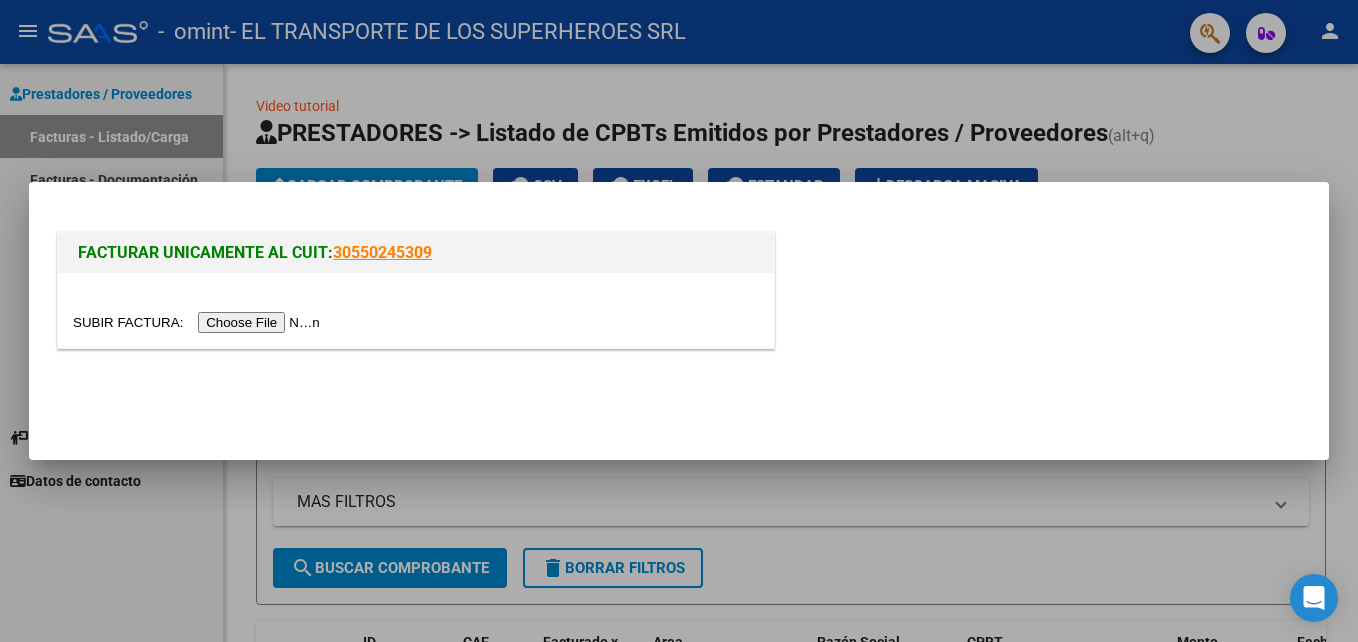 click at bounding box center (199, 322) 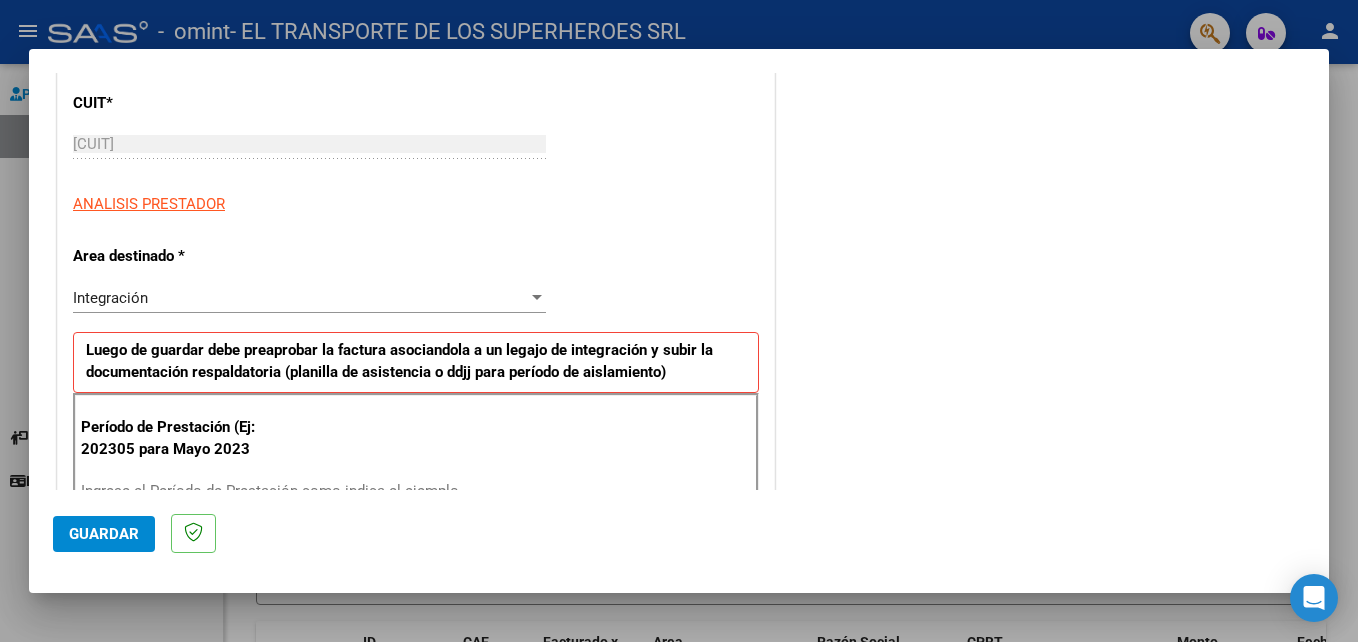 scroll, scrollTop: 263, scrollLeft: 0, axis: vertical 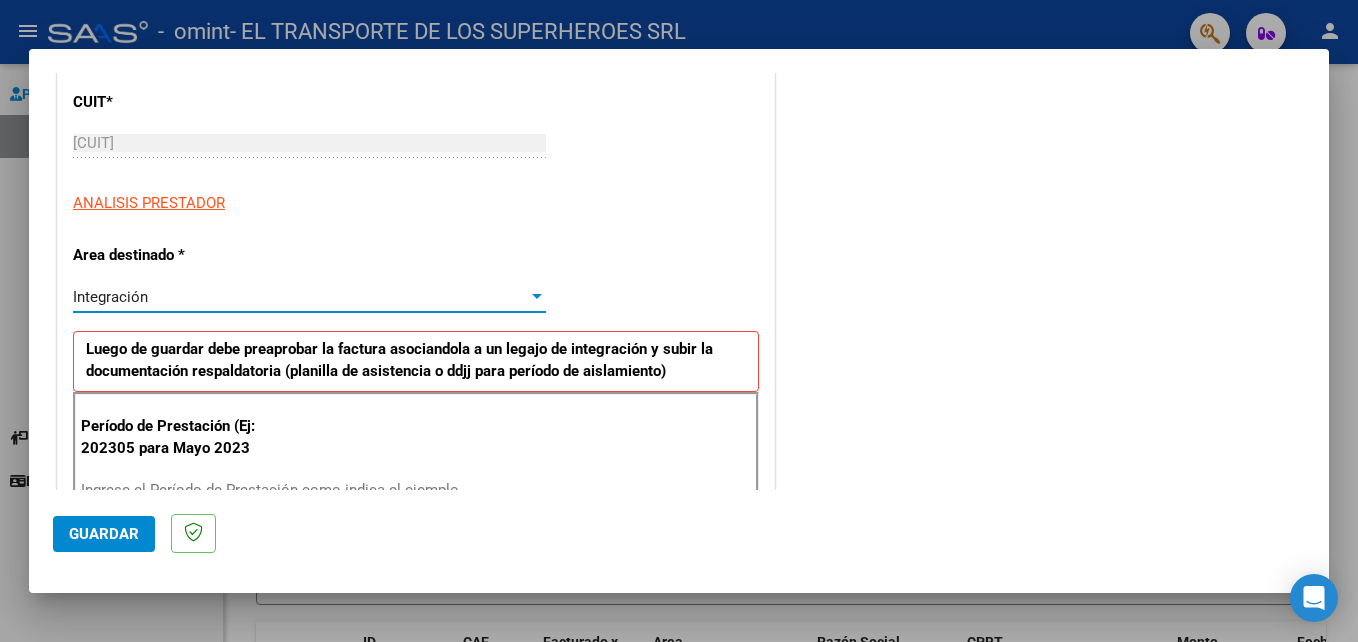 click at bounding box center [537, 296] 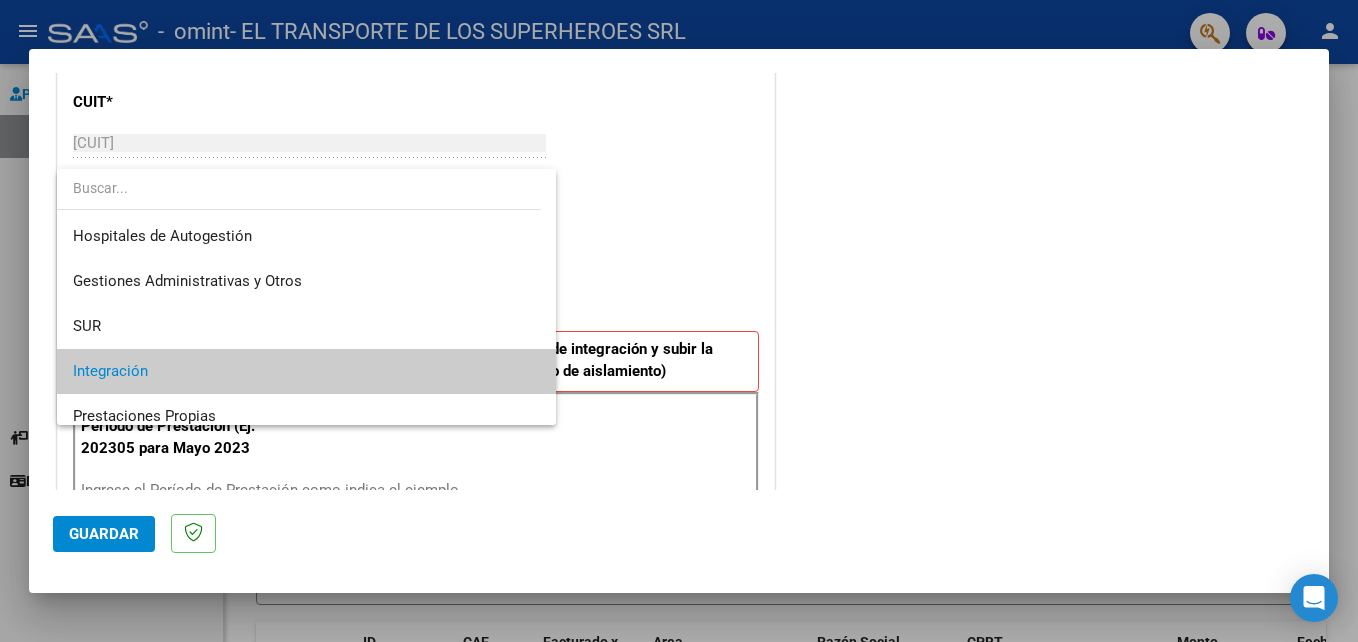 scroll, scrollTop: 75, scrollLeft: 0, axis: vertical 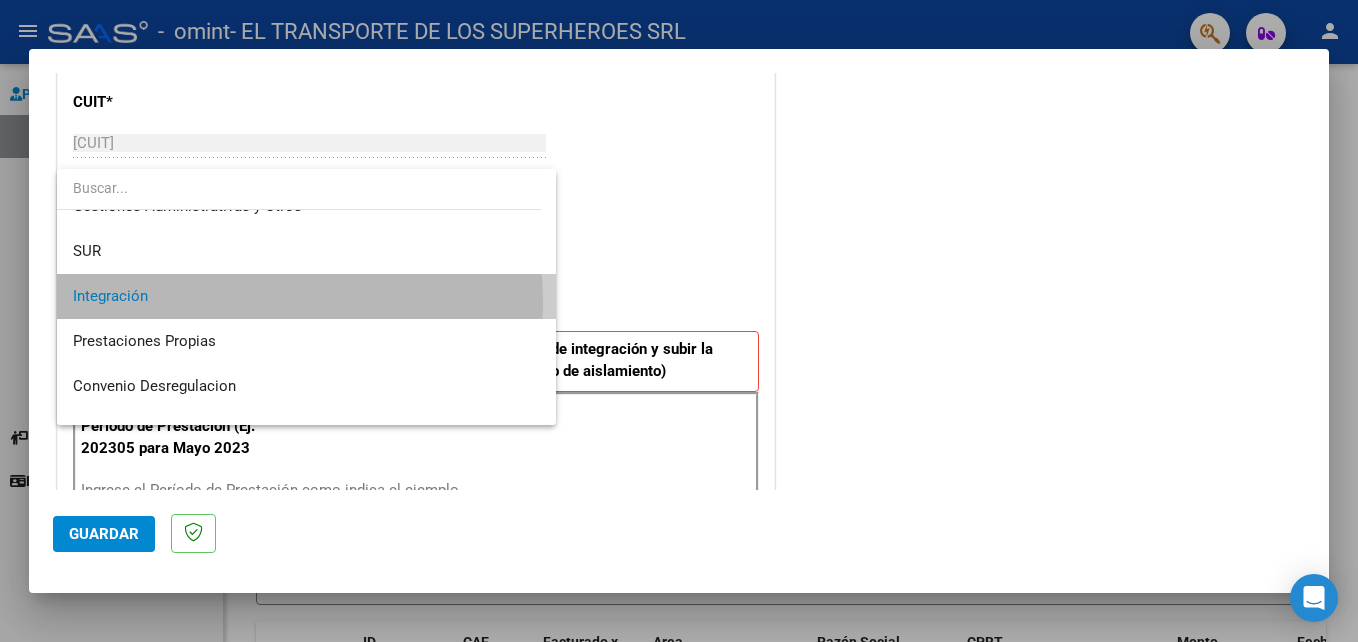 click on "Integración" at bounding box center (306, 296) 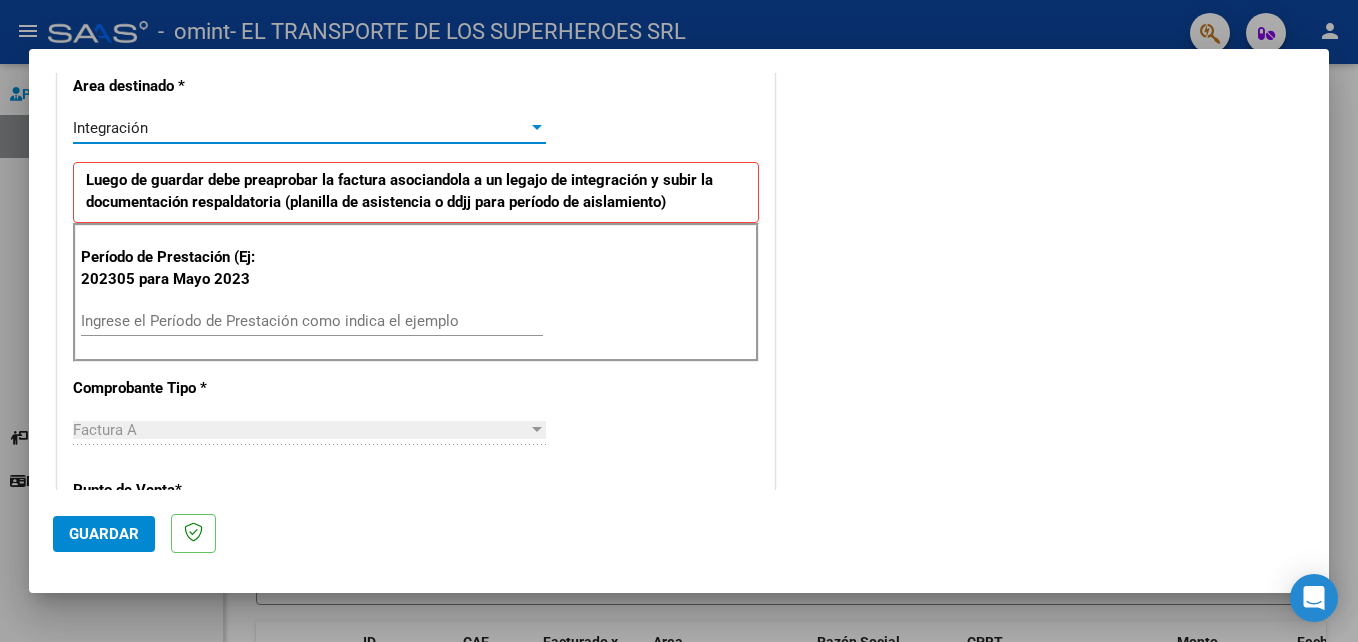 scroll, scrollTop: 433, scrollLeft: 0, axis: vertical 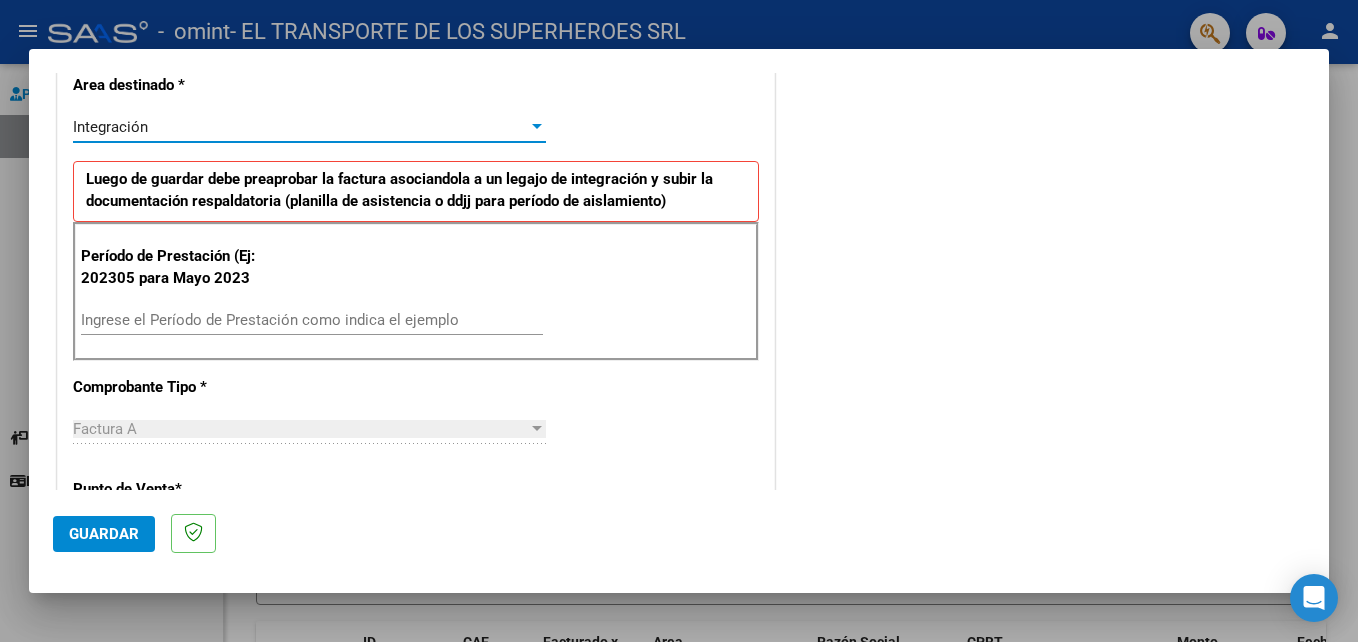 click on "Ingrese el Período de Prestación como indica el ejemplo" at bounding box center (312, 320) 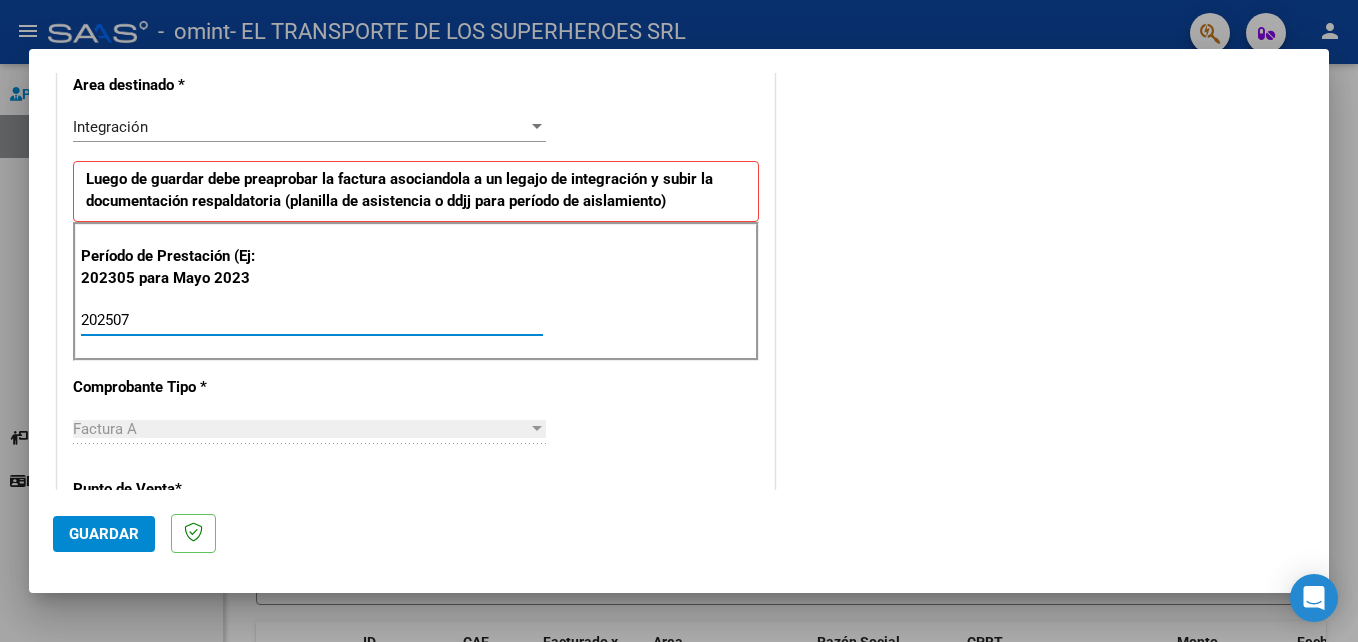 type on "202507" 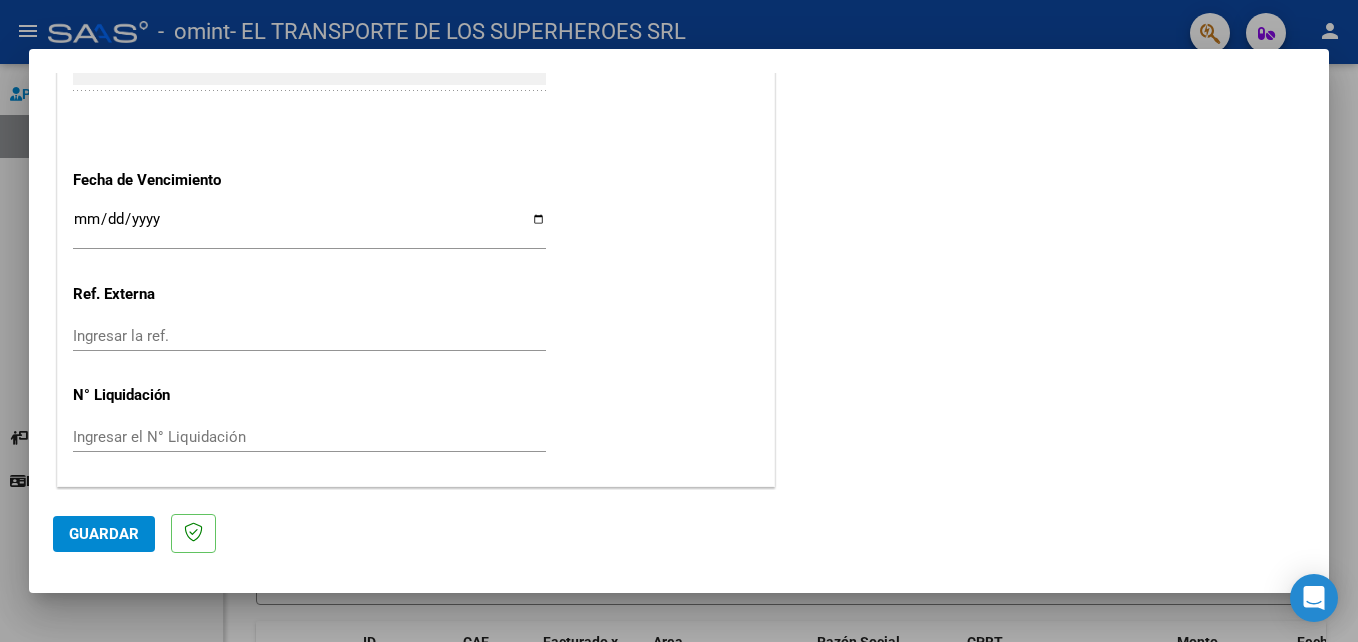 scroll, scrollTop: 1306, scrollLeft: 0, axis: vertical 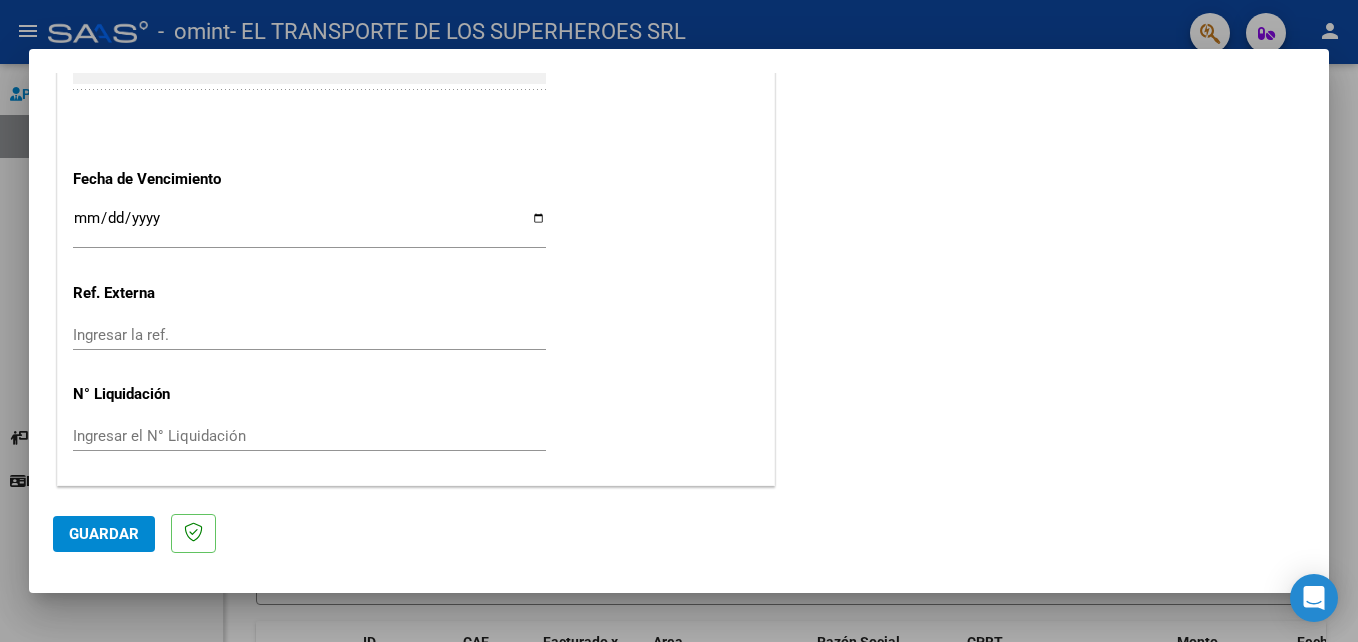 click on "Ingresar la fecha" at bounding box center [309, 226] 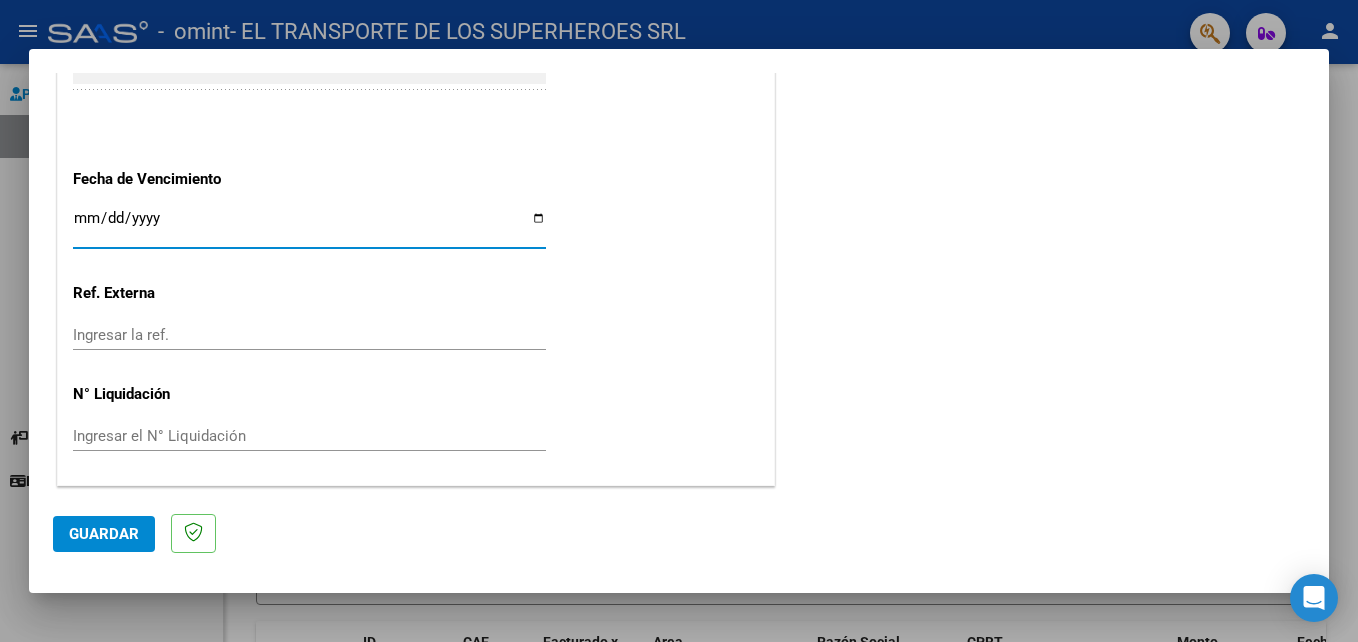 click on "Ingresar la fecha" at bounding box center (309, 226) 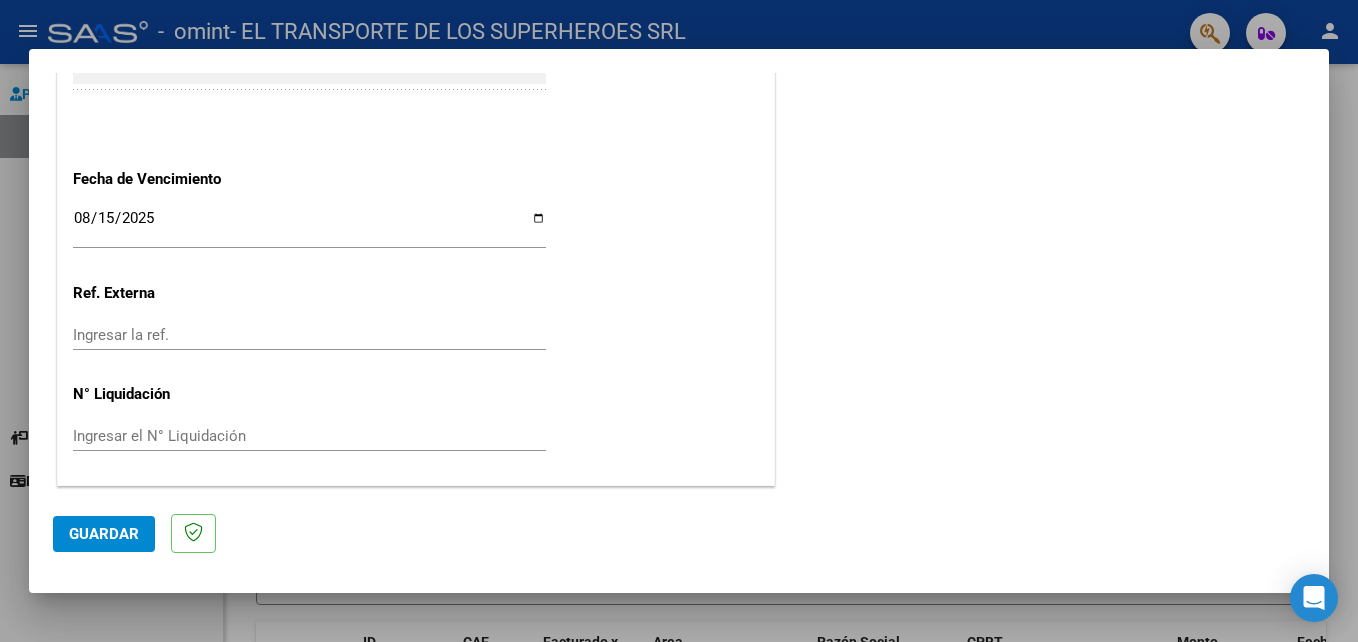 click on "Guardar" 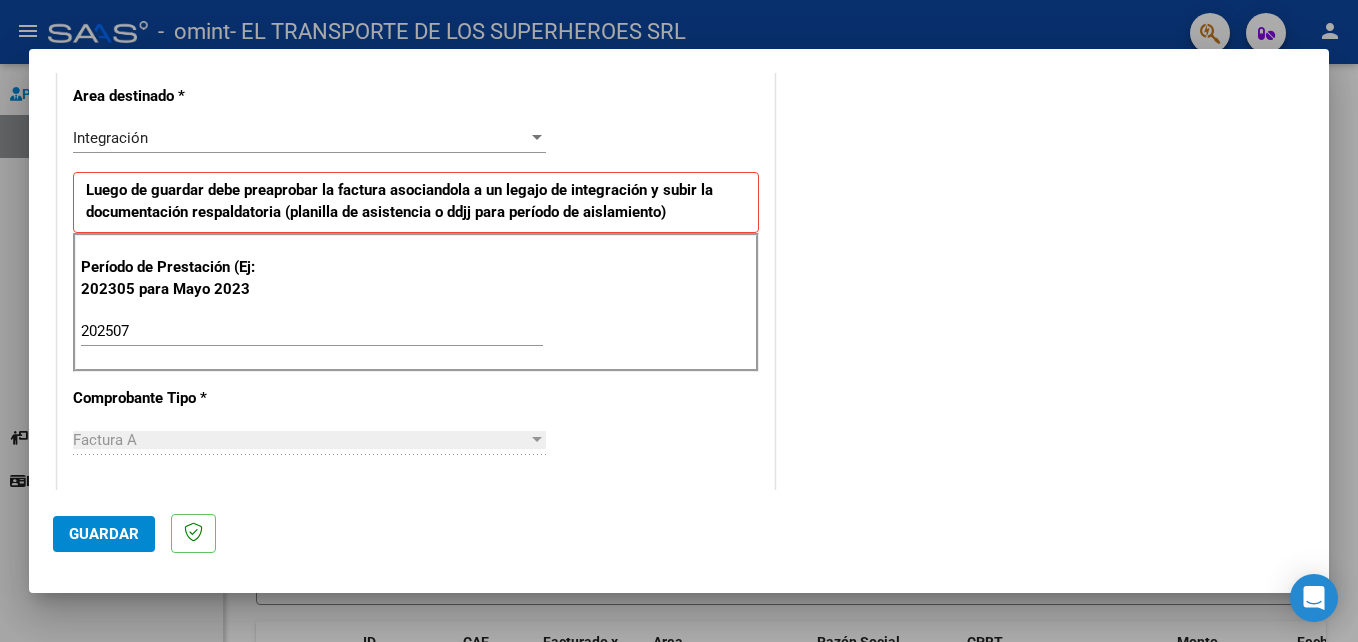 scroll, scrollTop: 424, scrollLeft: 0, axis: vertical 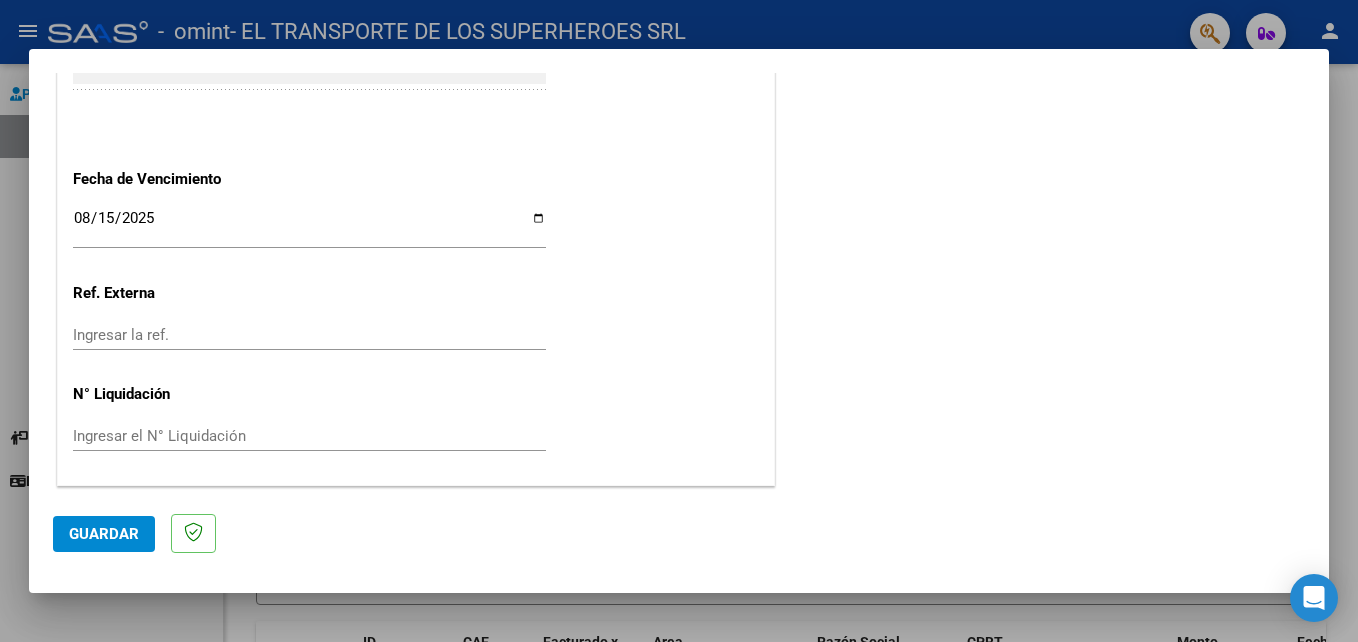 click on "Guardar" 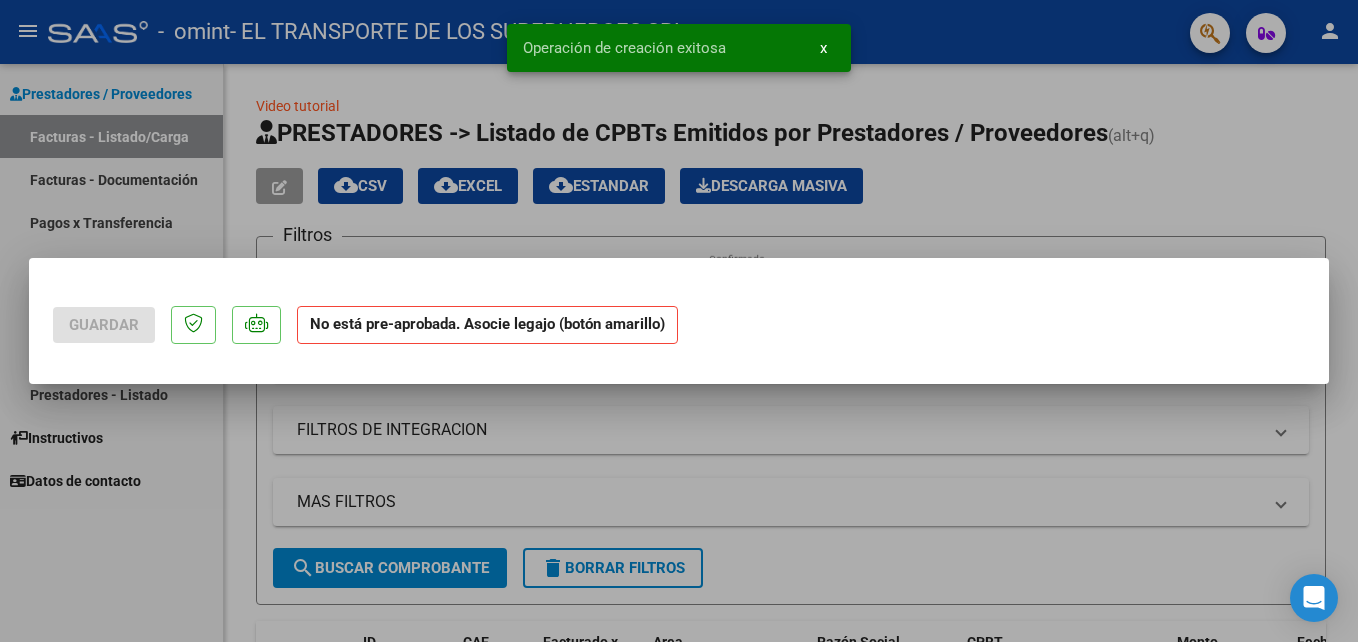 scroll, scrollTop: 0, scrollLeft: 0, axis: both 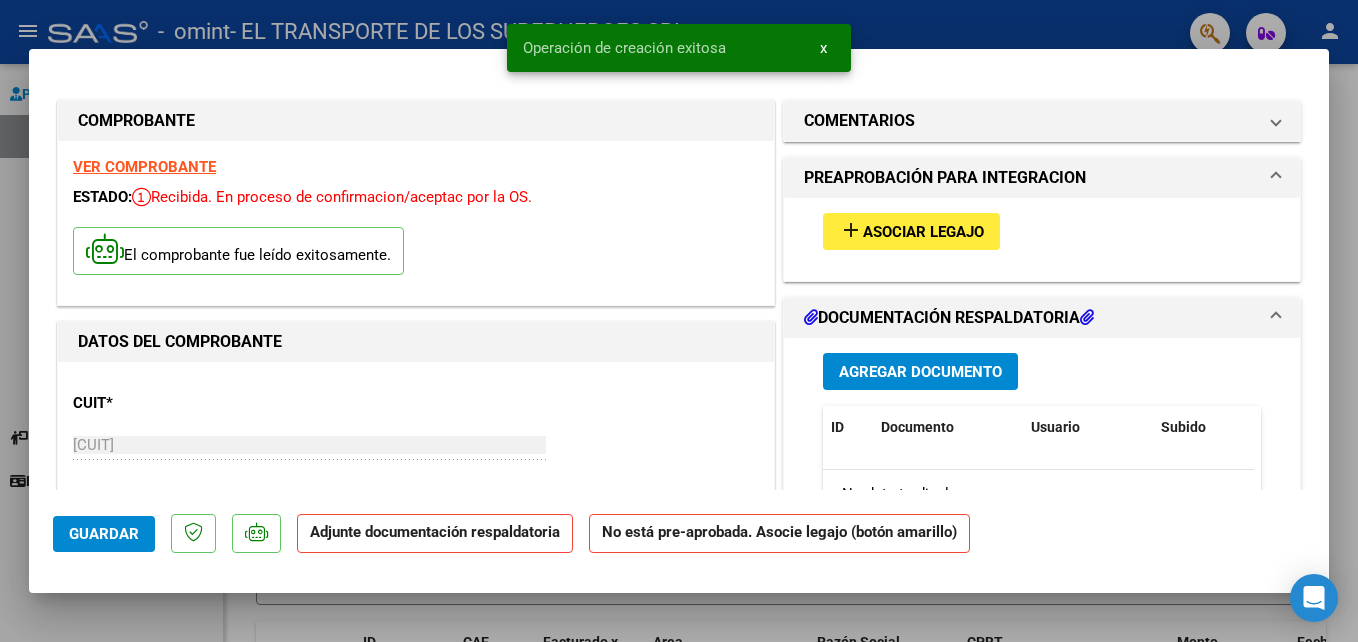 click on "add Asociar Legajo" at bounding box center [911, 231] 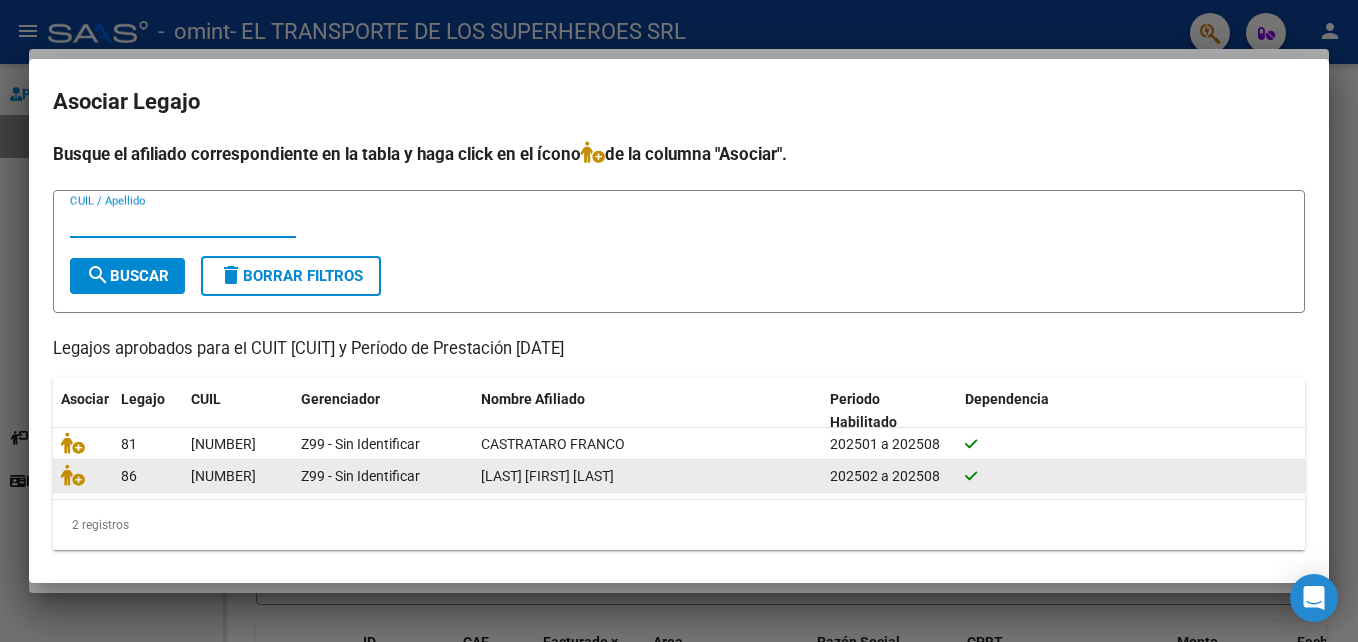 click on "[LAST] [FIRST] [LAST]" 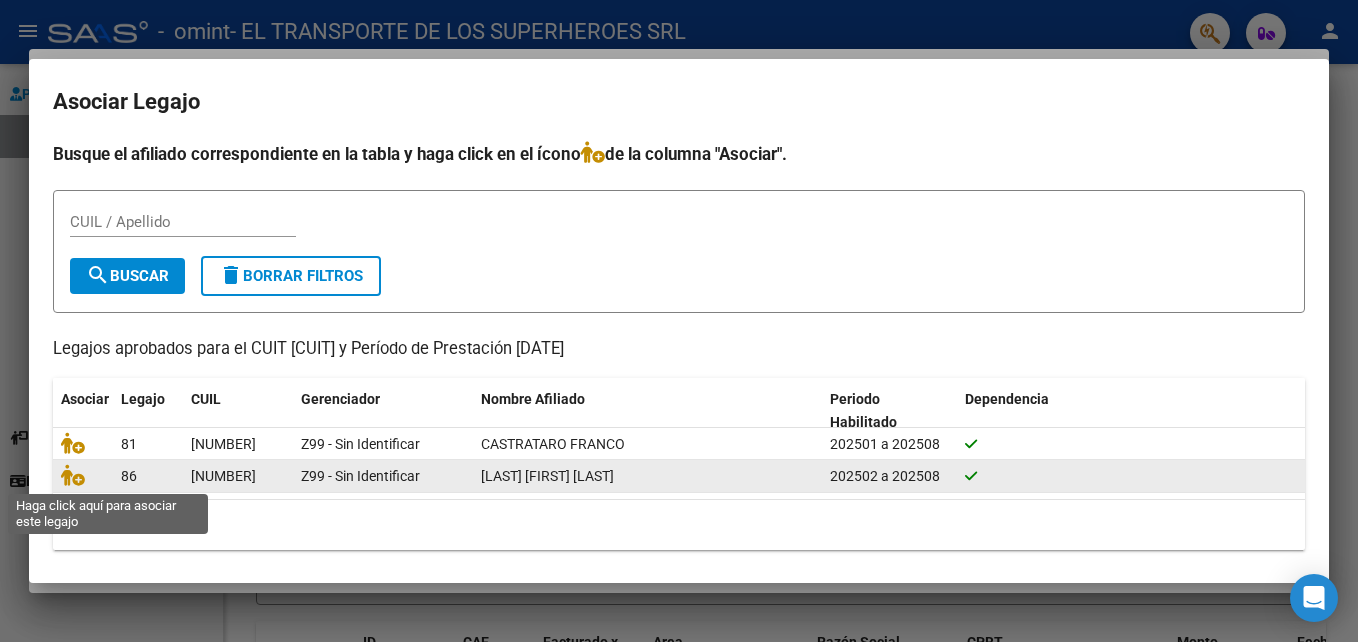 click 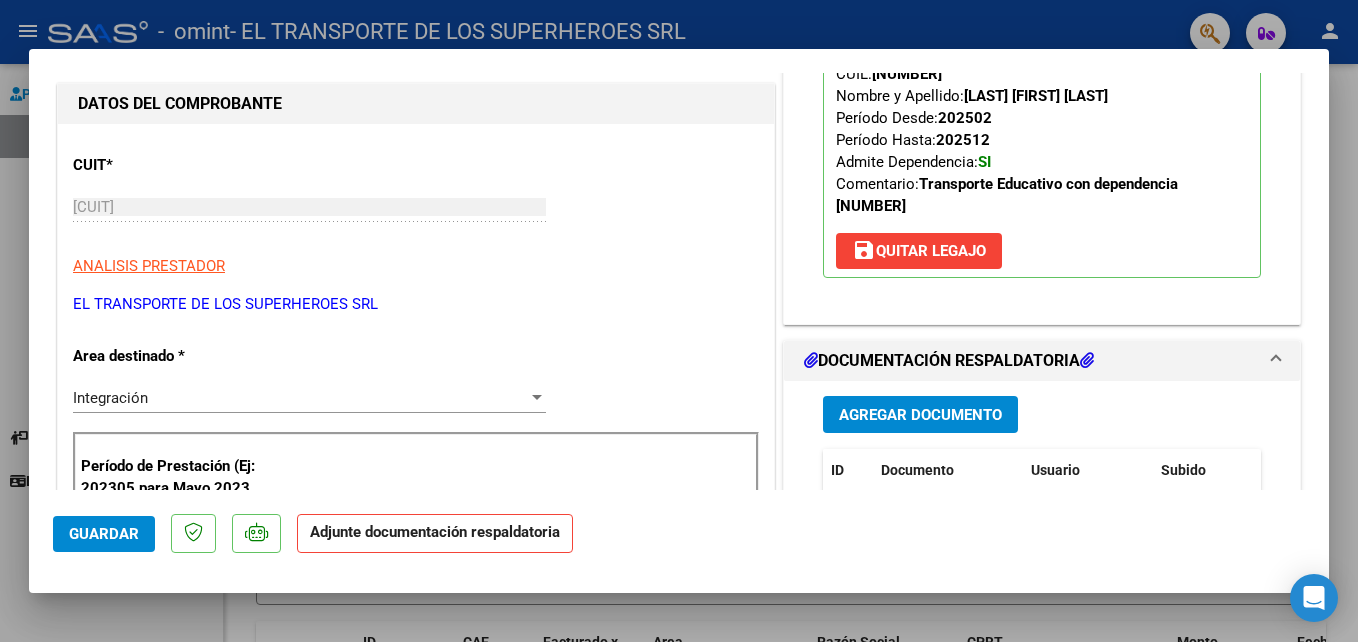 scroll, scrollTop: 243, scrollLeft: 0, axis: vertical 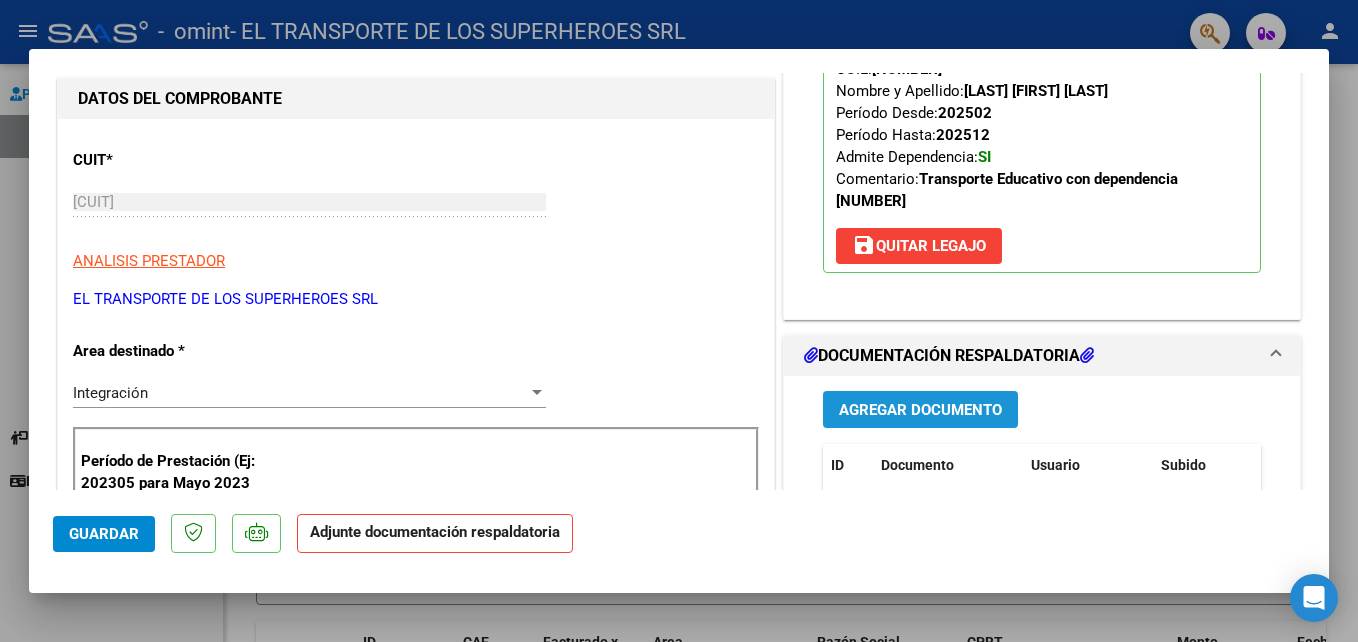 click on "Agregar Documento" at bounding box center [920, 409] 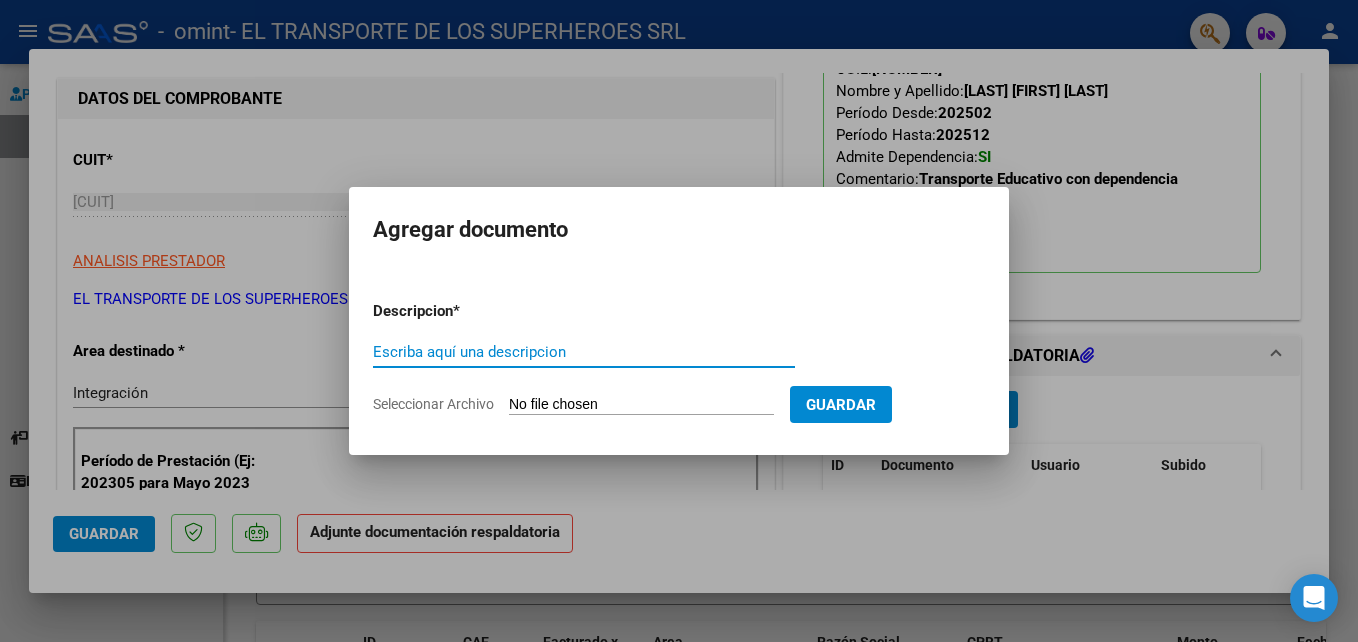 click on "Escriba aquí una descripcion" at bounding box center (584, 352) 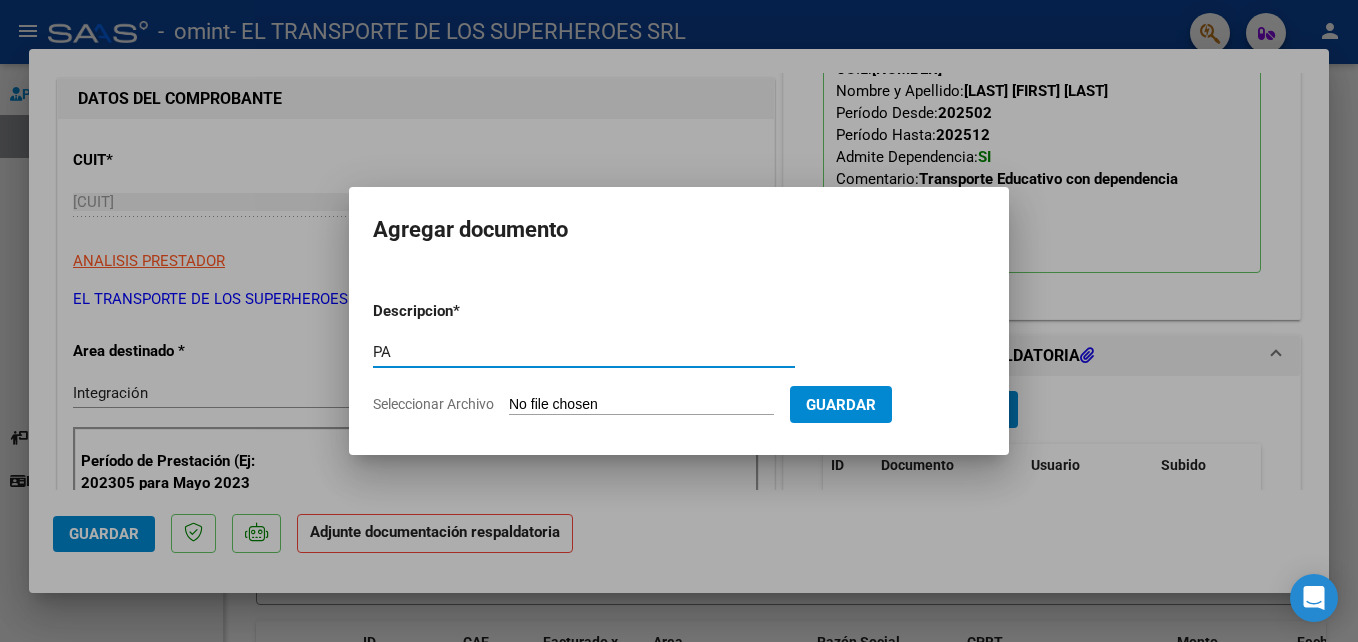 type on "PA" 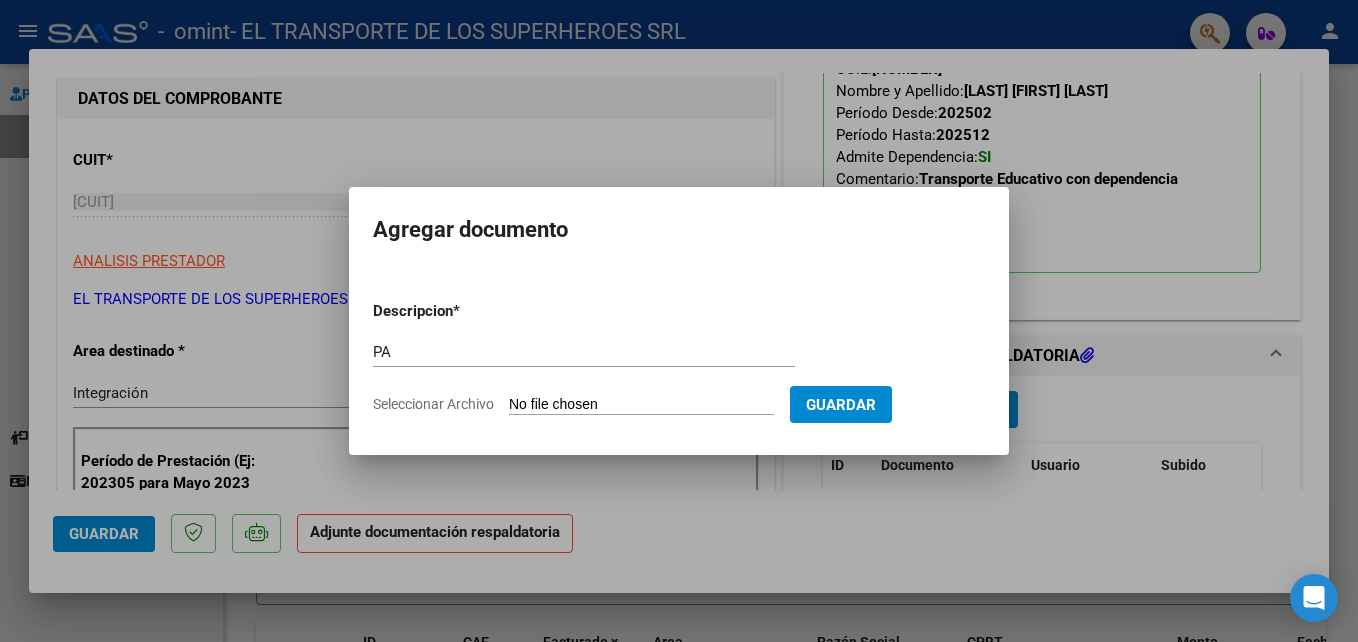 type on "C:\fakepath\OSALARA Forgione 2025 07.pdf" 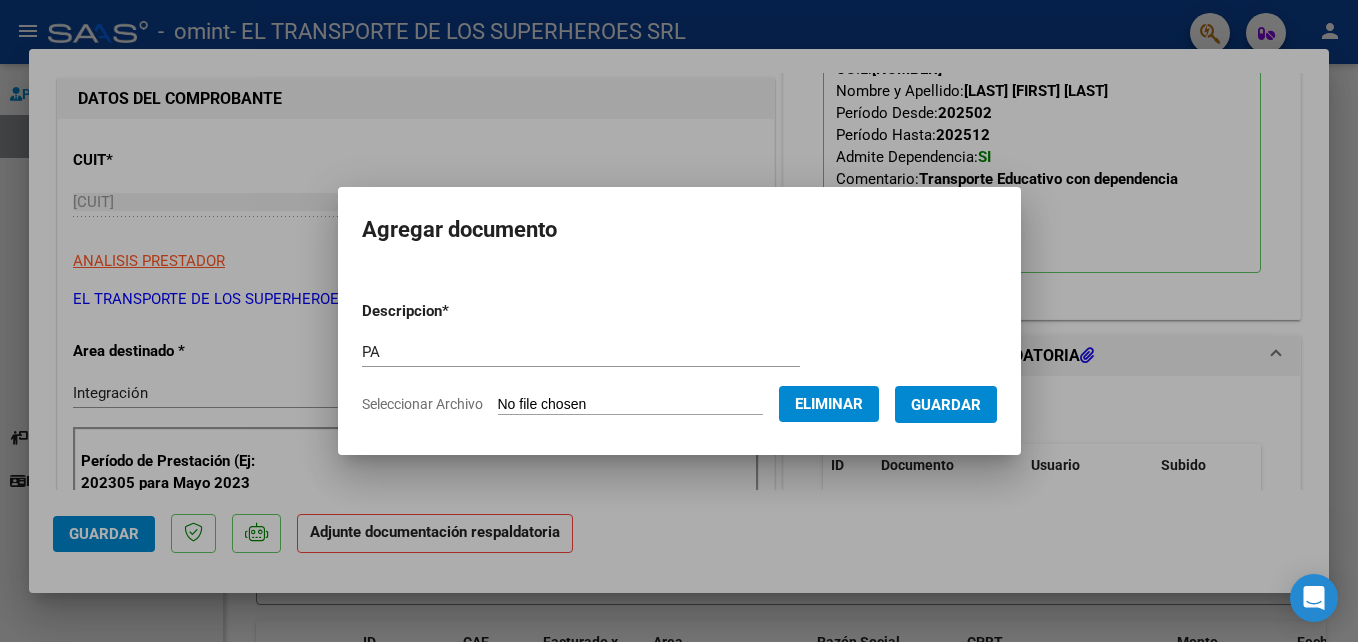 click on "Guardar" at bounding box center [946, 405] 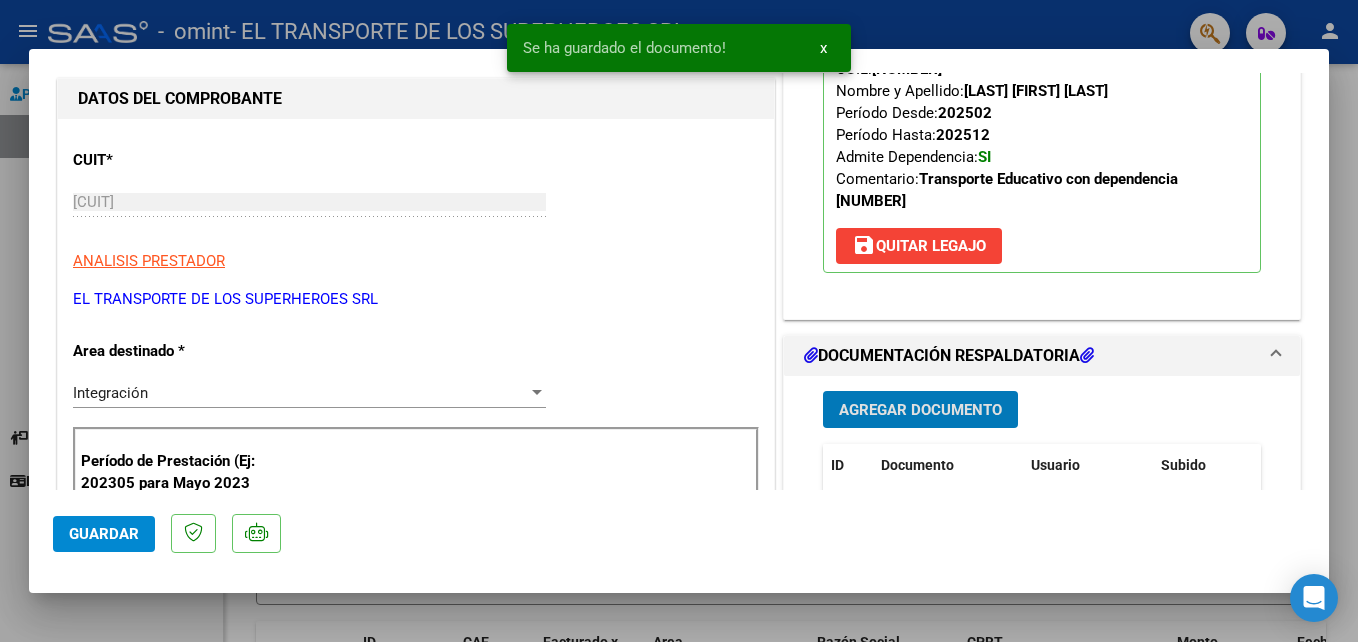 click on "Agregar Documento" at bounding box center (920, 410) 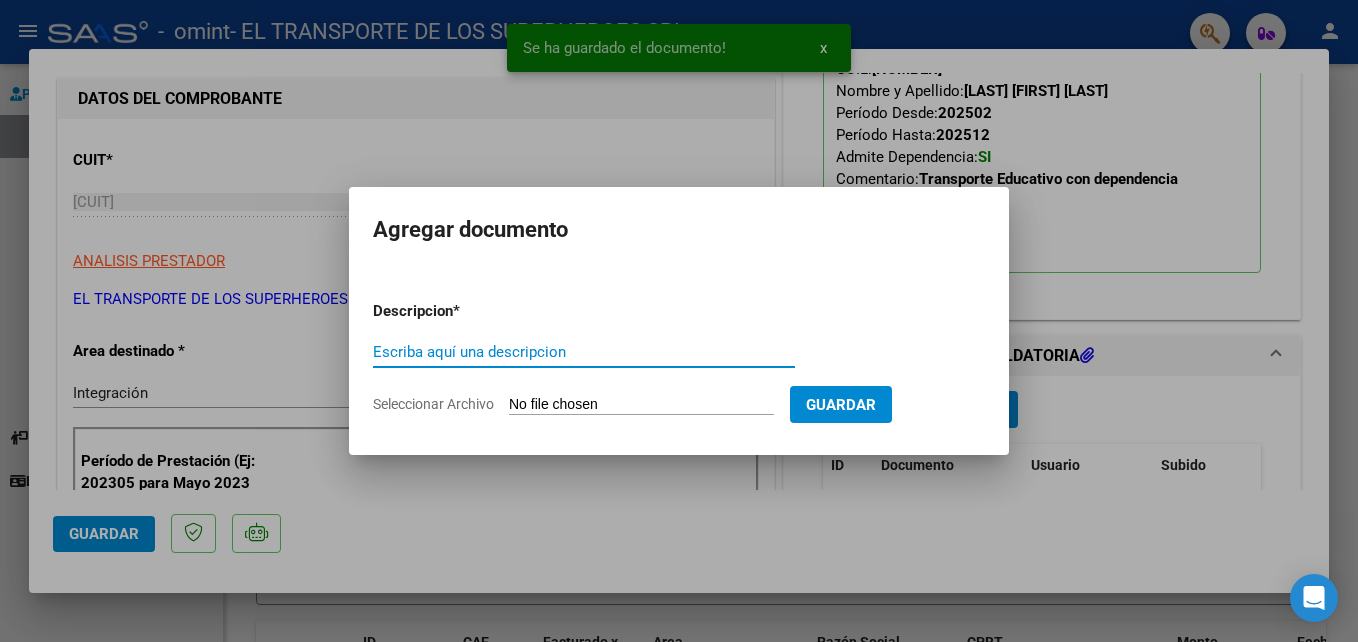 click on "Escriba aquí una descripcion" at bounding box center [584, 352] 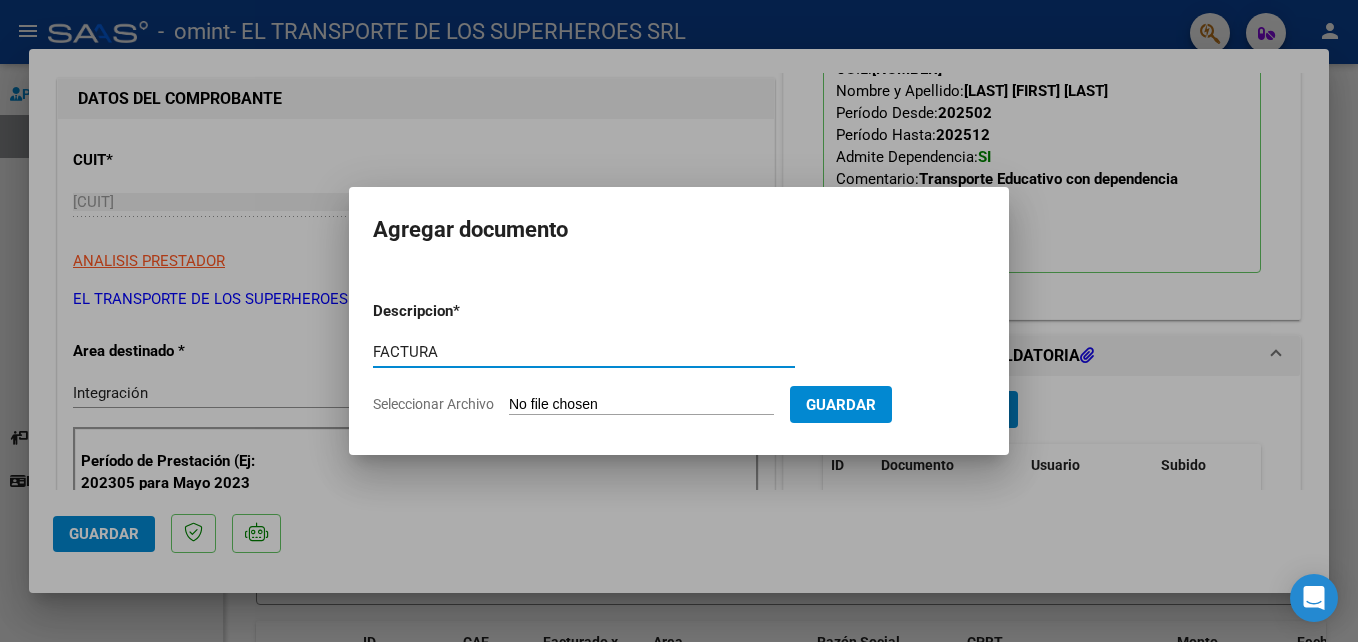 type on "FACTURA" 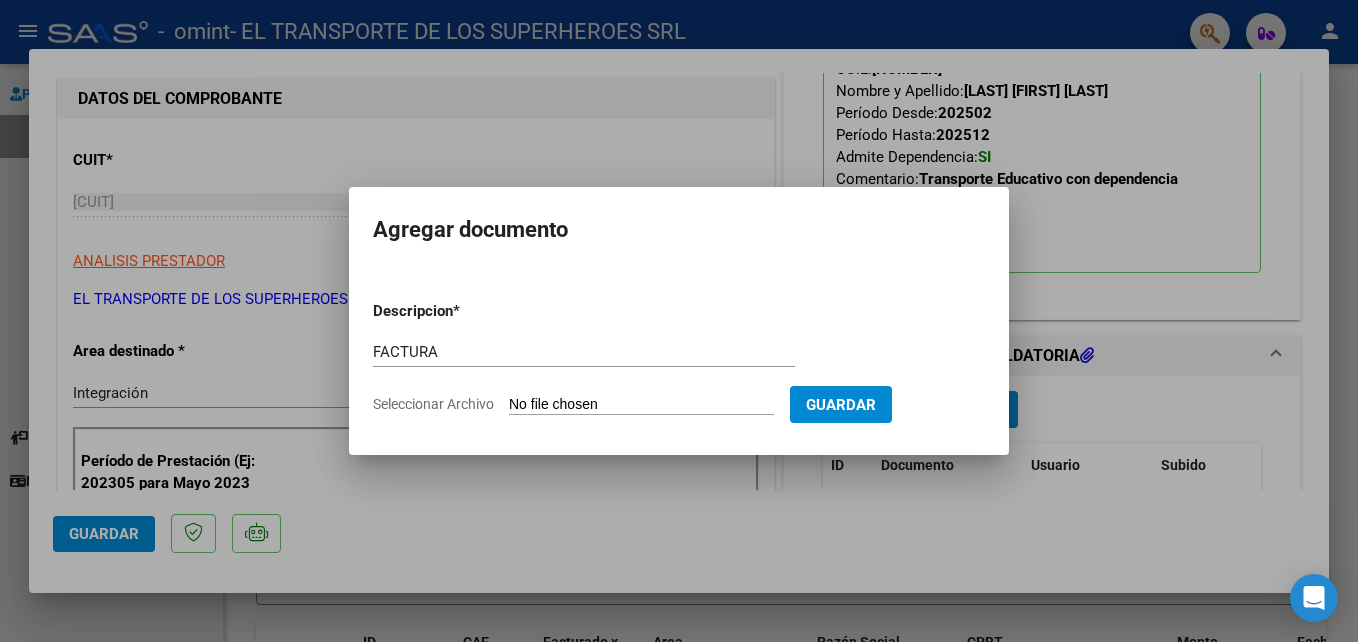 type on "C:\fakepath\Factura de Venta N° A-00123-00000377.pdf" 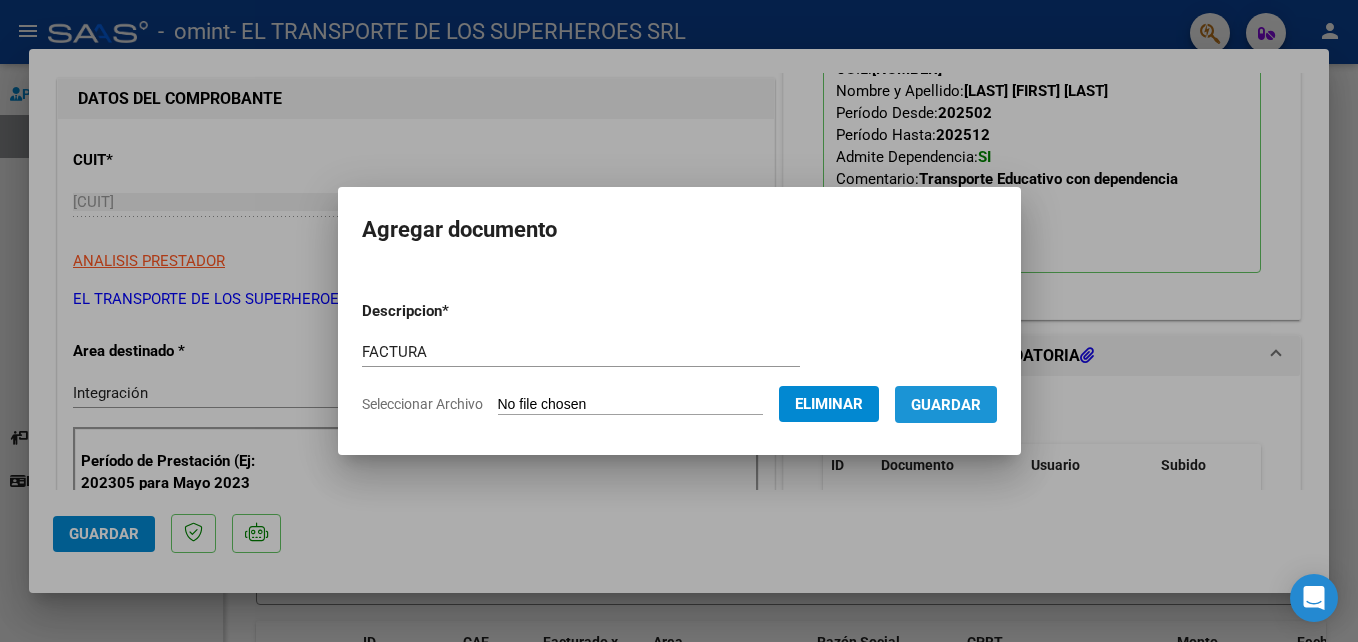 click on "Guardar" at bounding box center [946, 405] 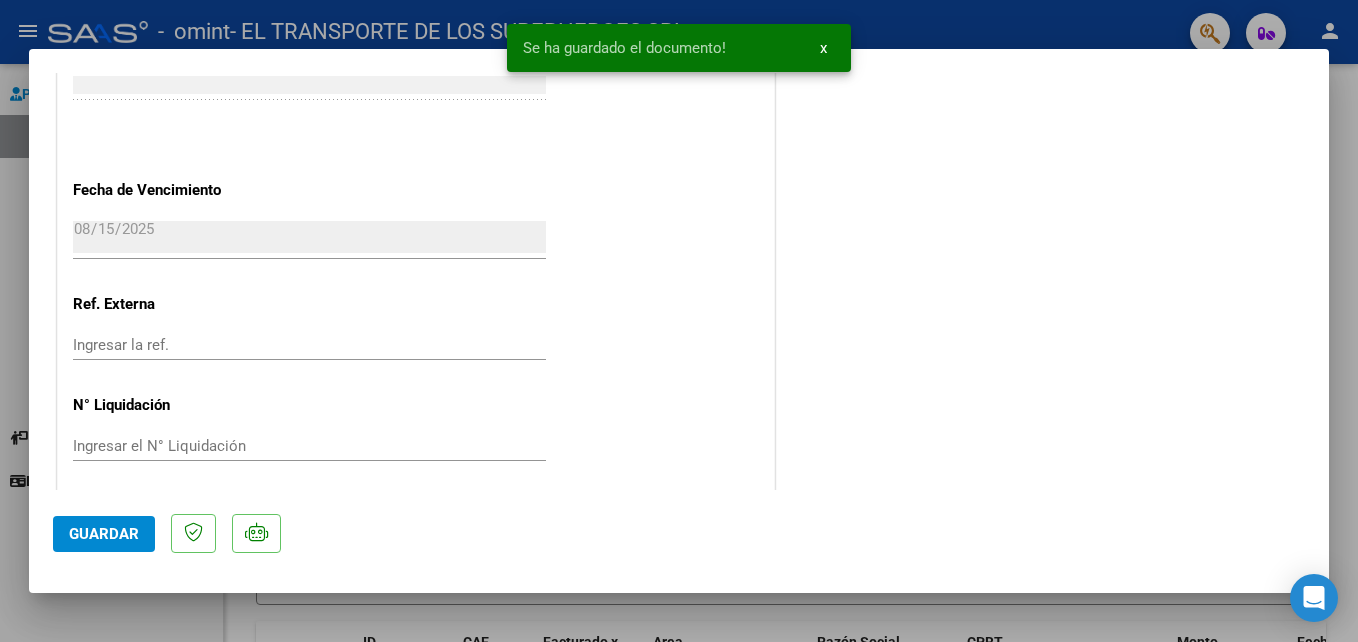 scroll, scrollTop: 1373, scrollLeft: 0, axis: vertical 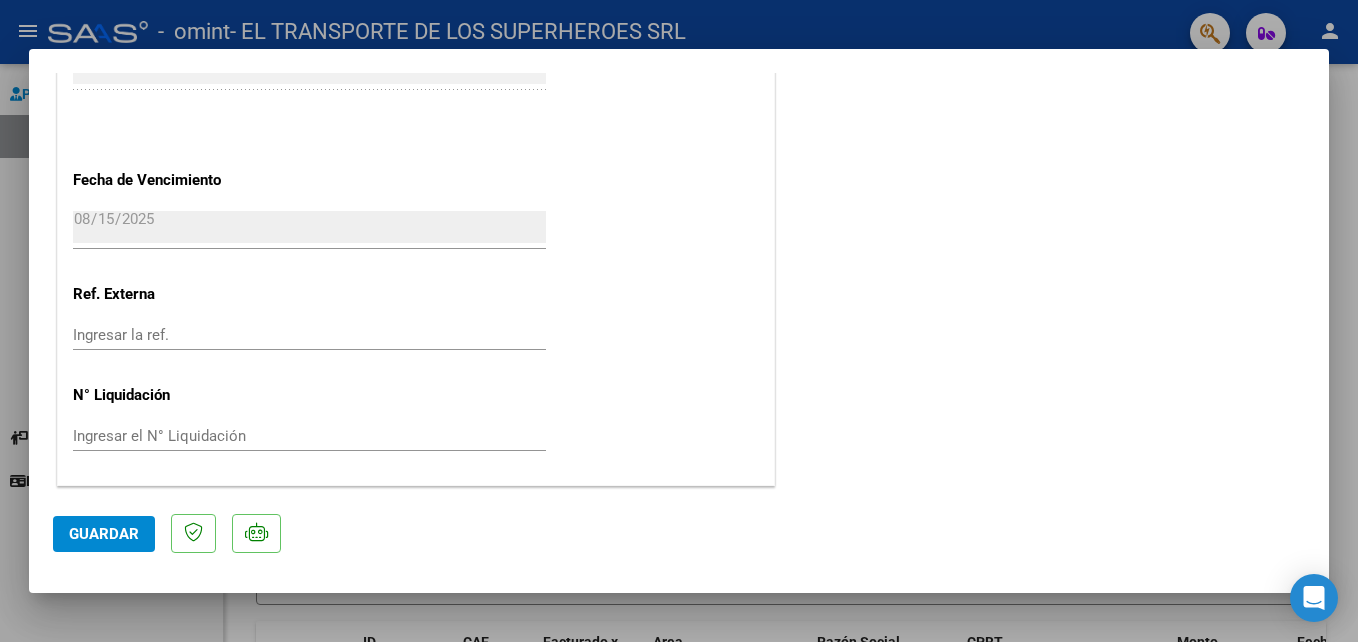 click on "Guardar" 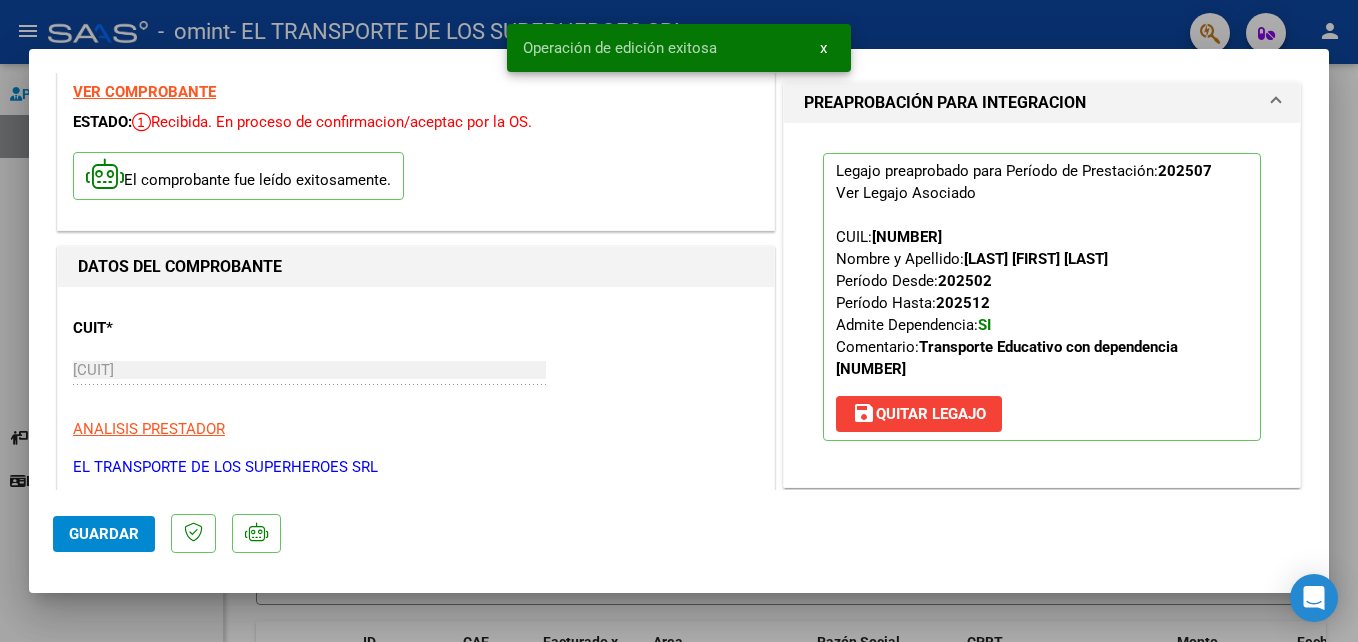 scroll, scrollTop: 0, scrollLeft: 0, axis: both 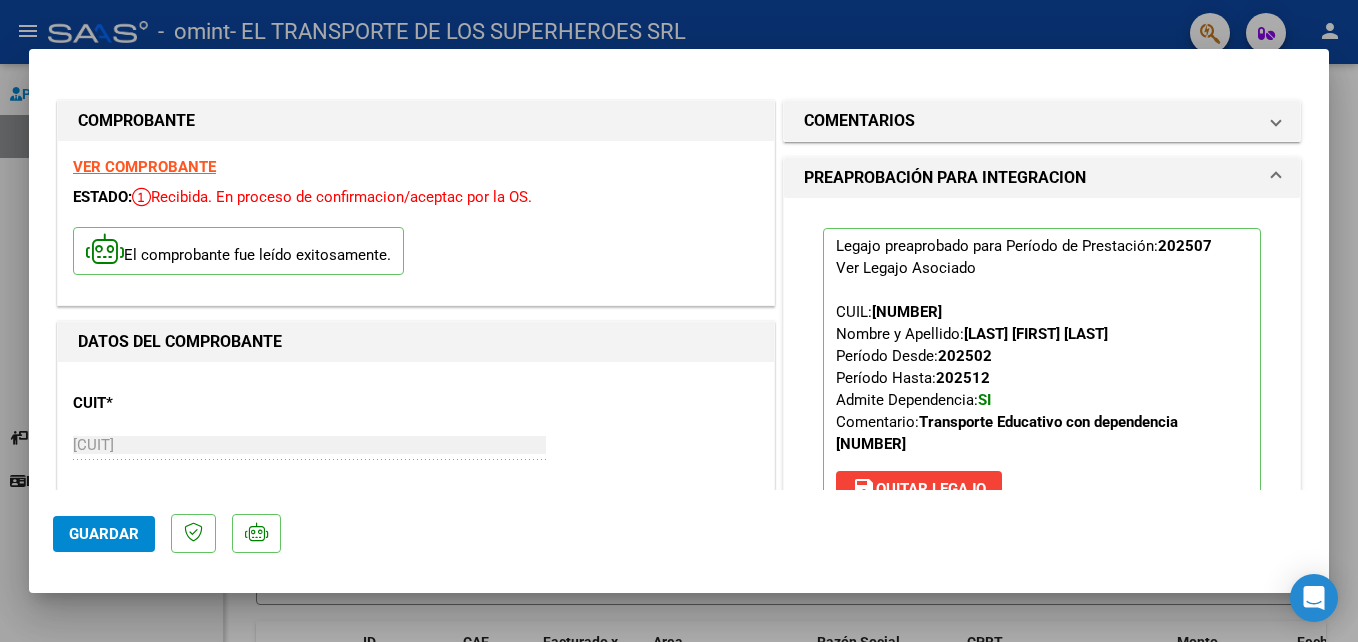 click at bounding box center (679, 321) 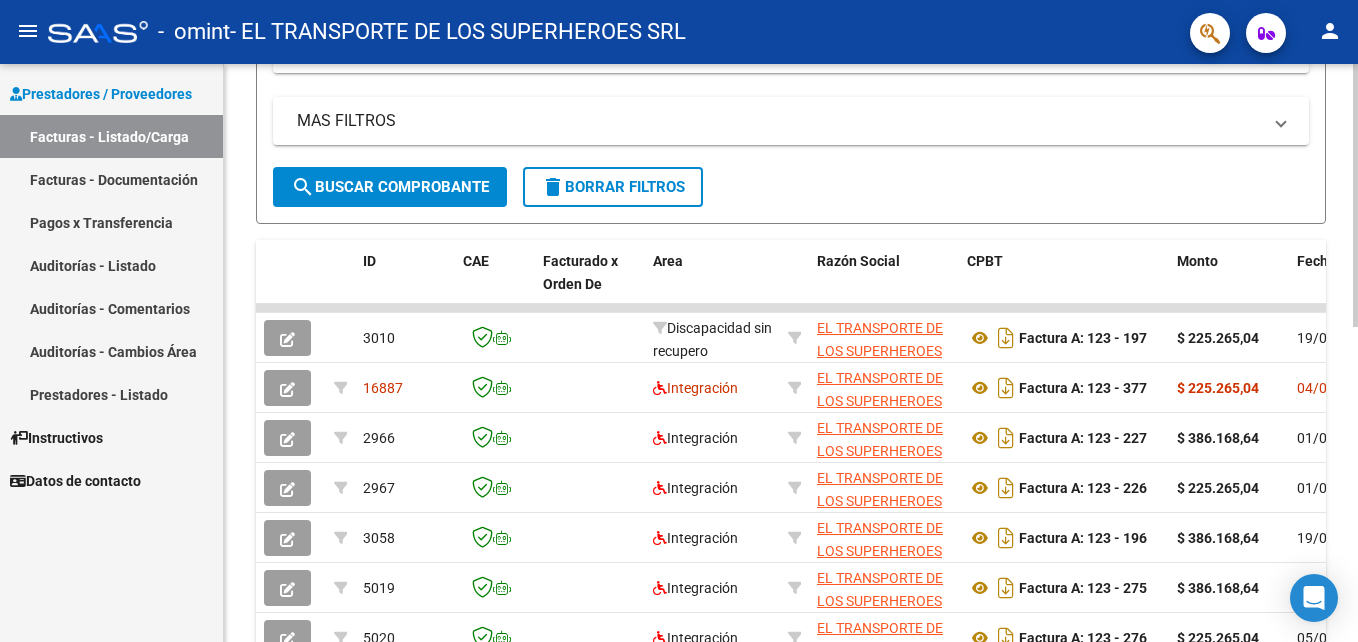 scroll, scrollTop: 383, scrollLeft: 0, axis: vertical 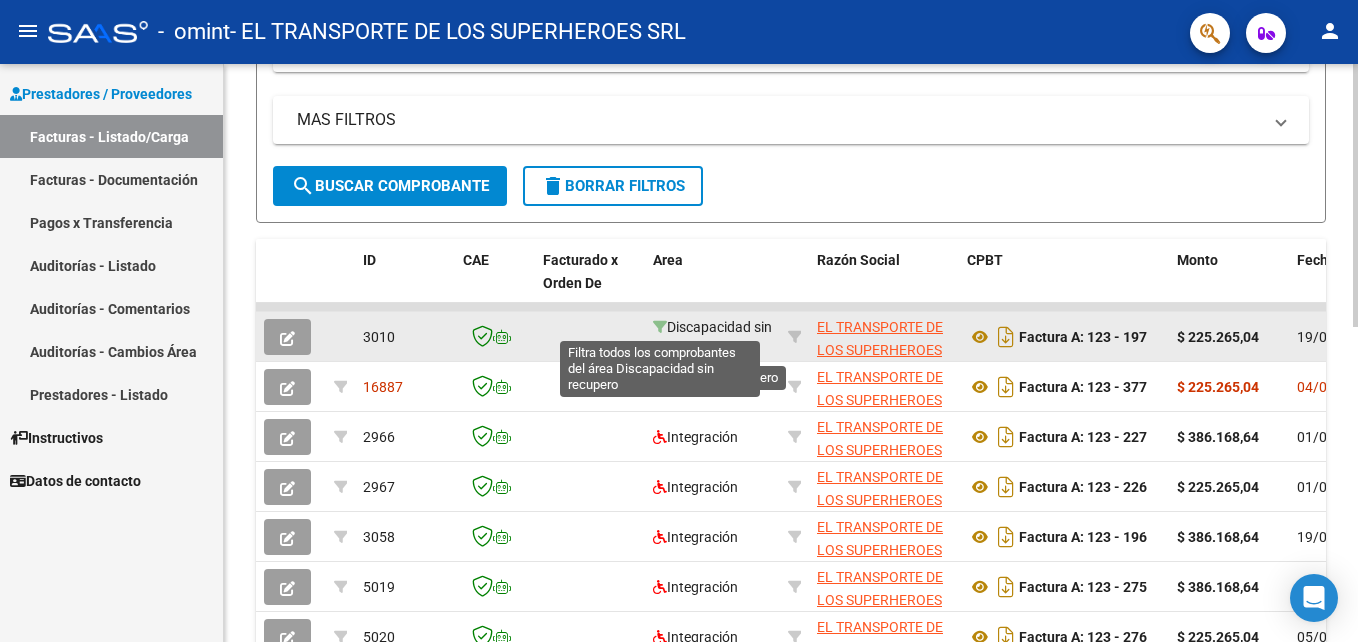 click 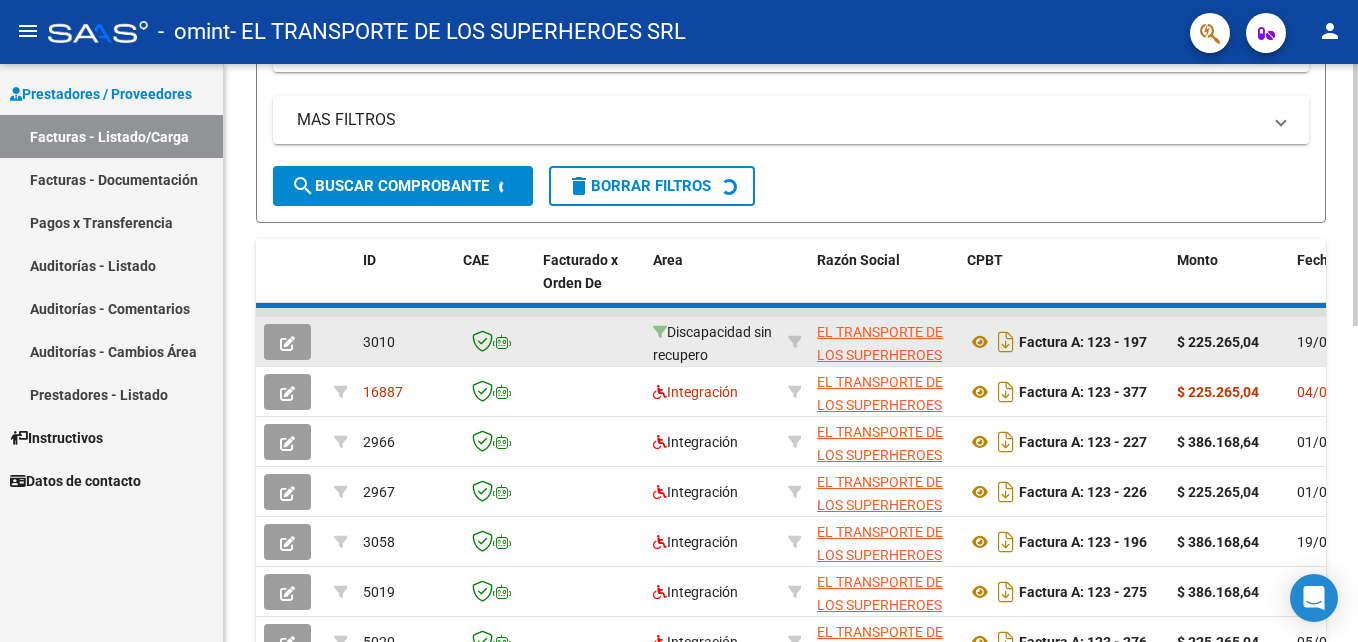 scroll, scrollTop: 240, scrollLeft: 0, axis: vertical 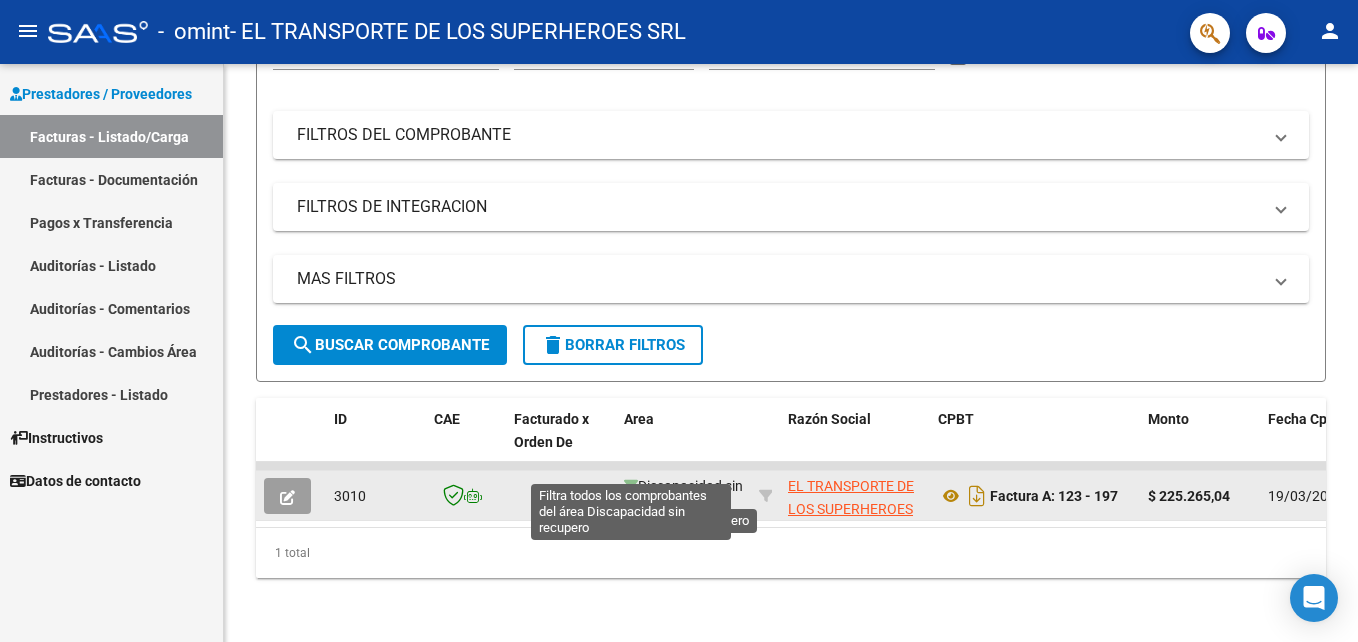 click 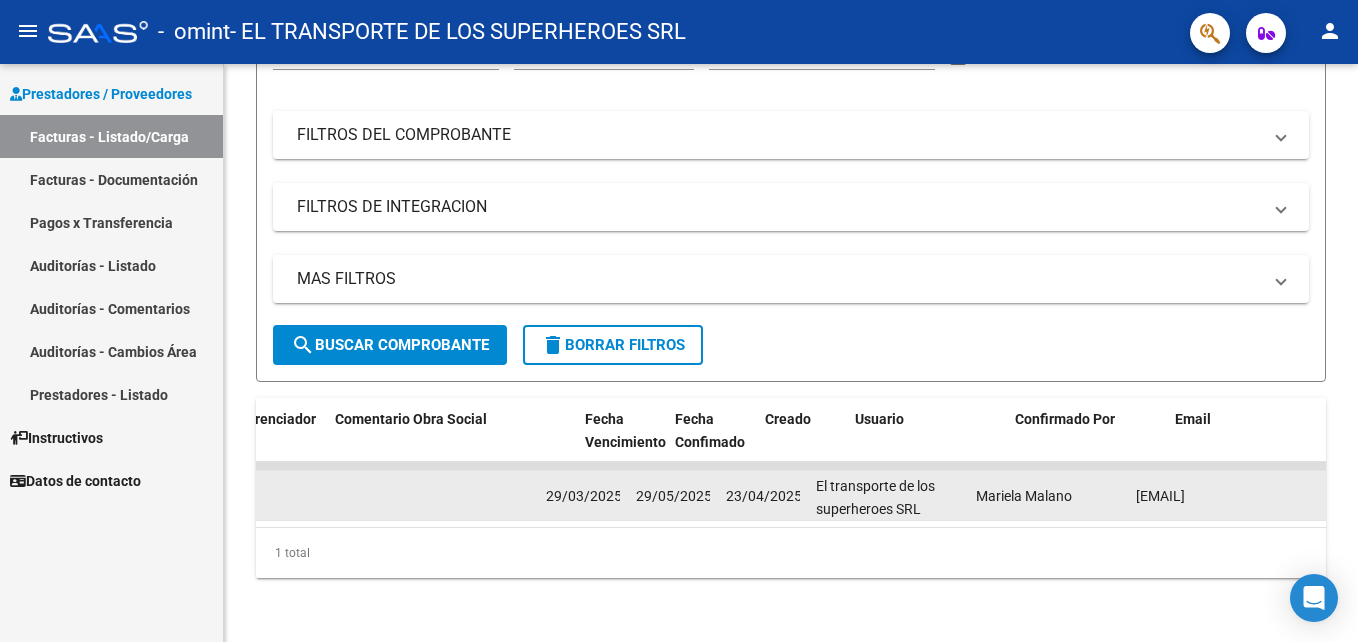 scroll, scrollTop: 0, scrollLeft: 2349, axis: horizontal 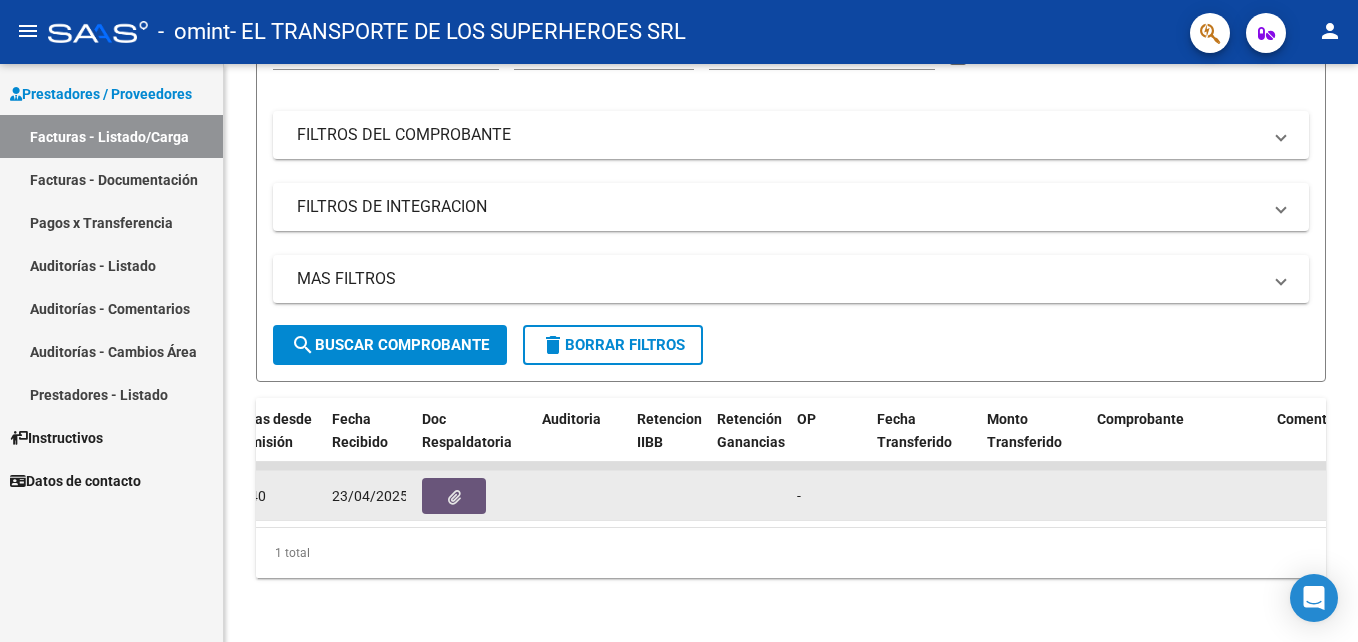click 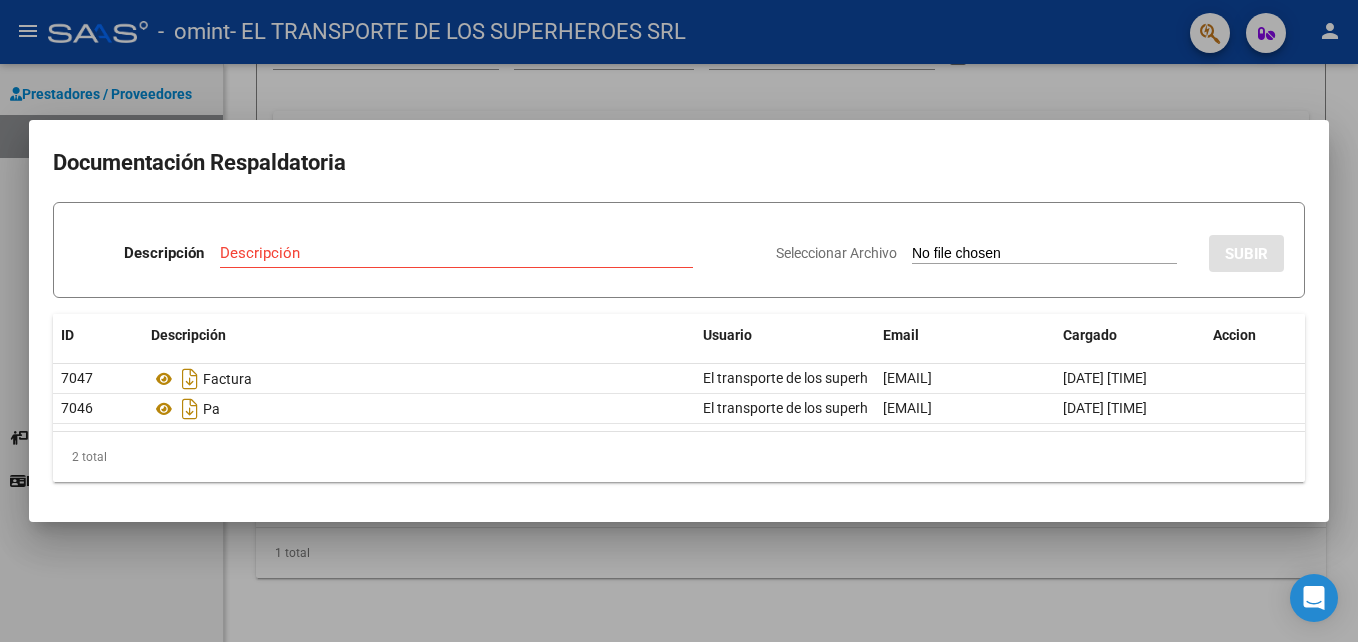 click at bounding box center [679, 321] 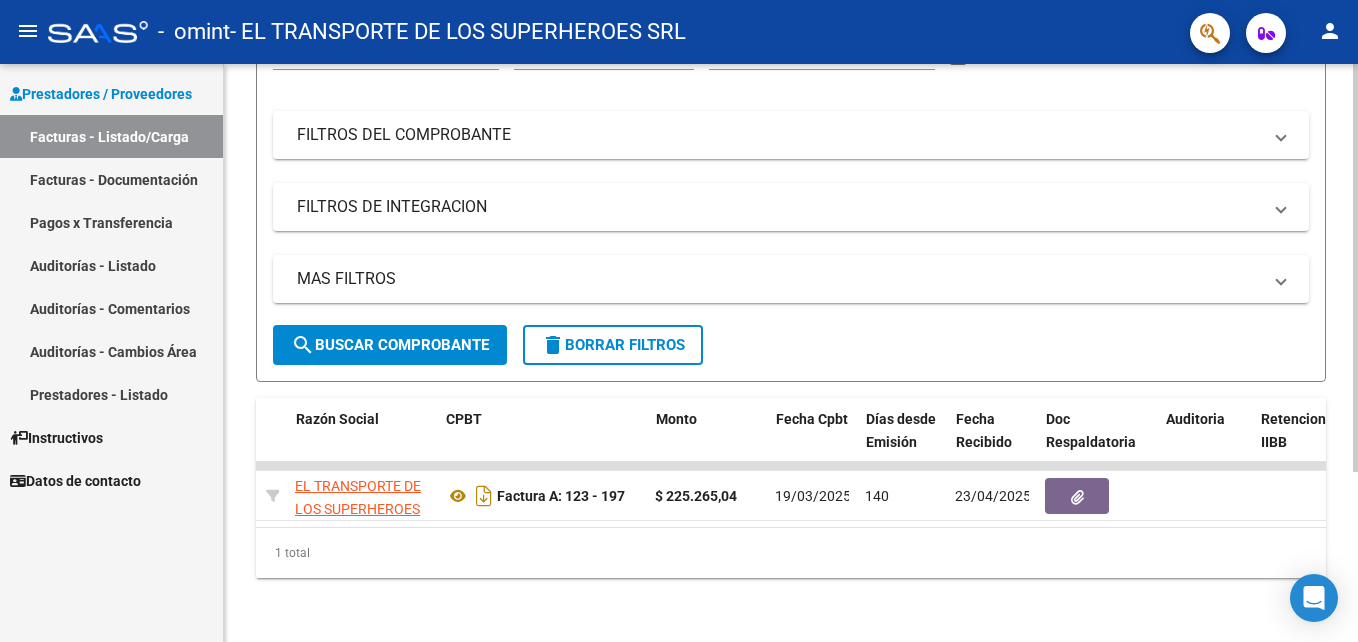 scroll, scrollTop: 0, scrollLeft: 491, axis: horizontal 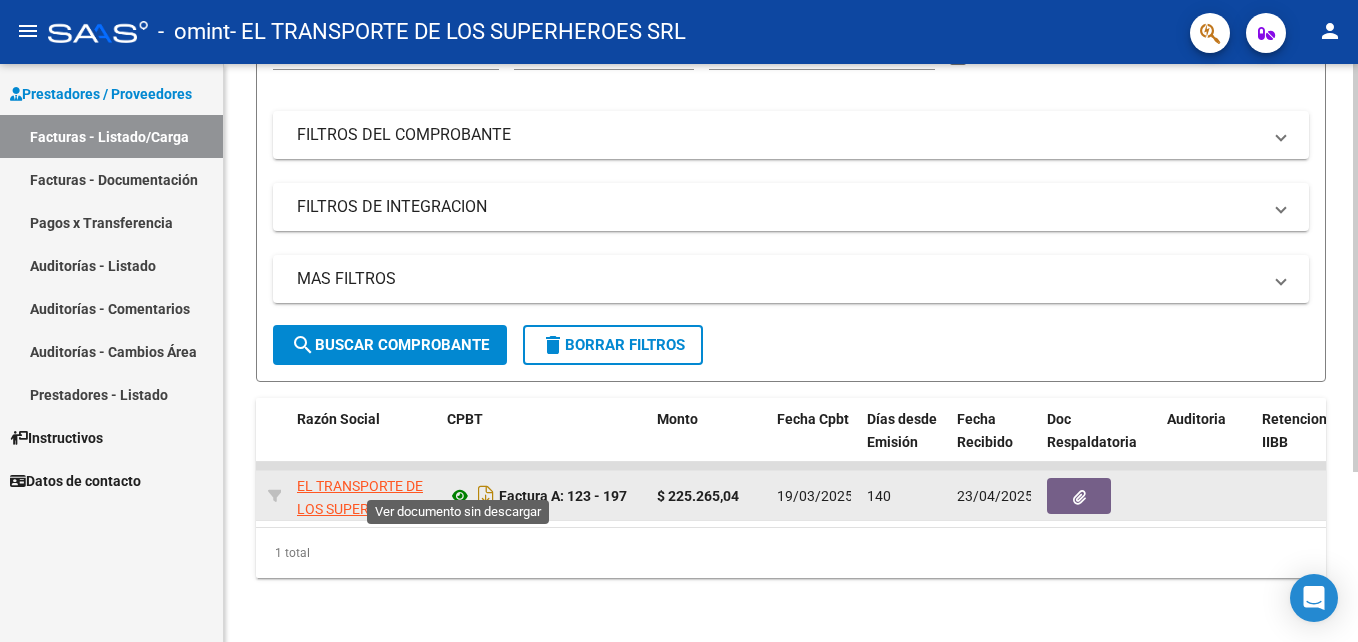 click 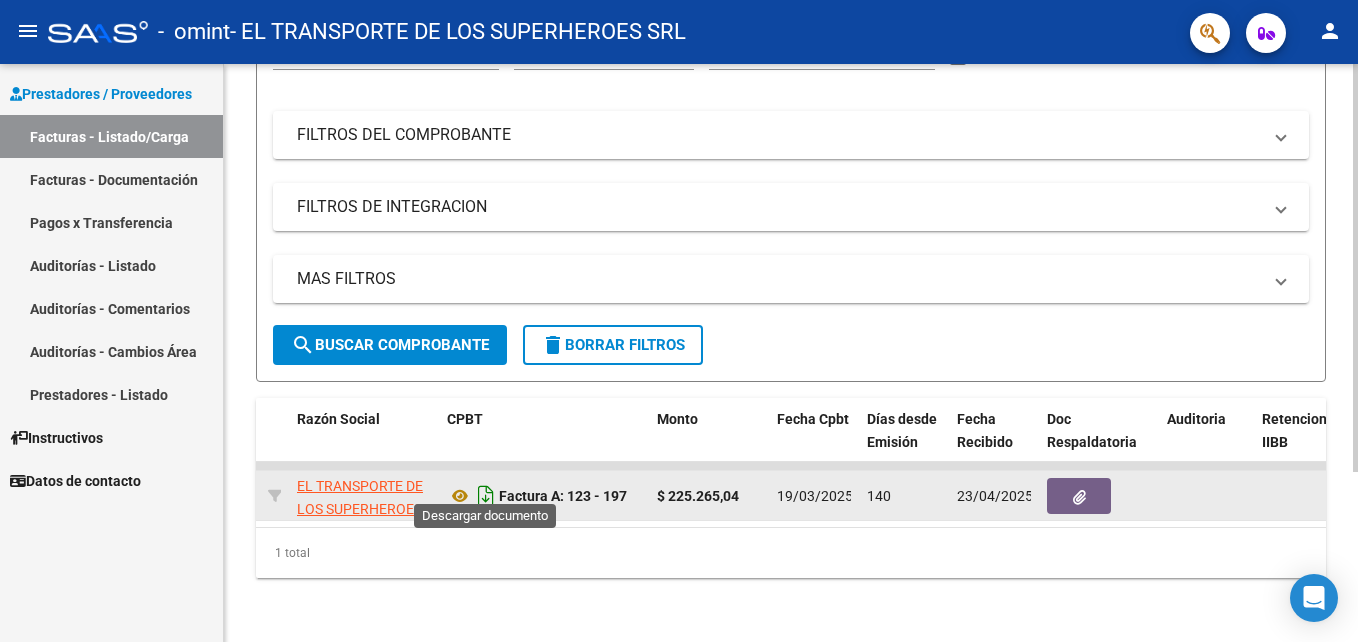 click 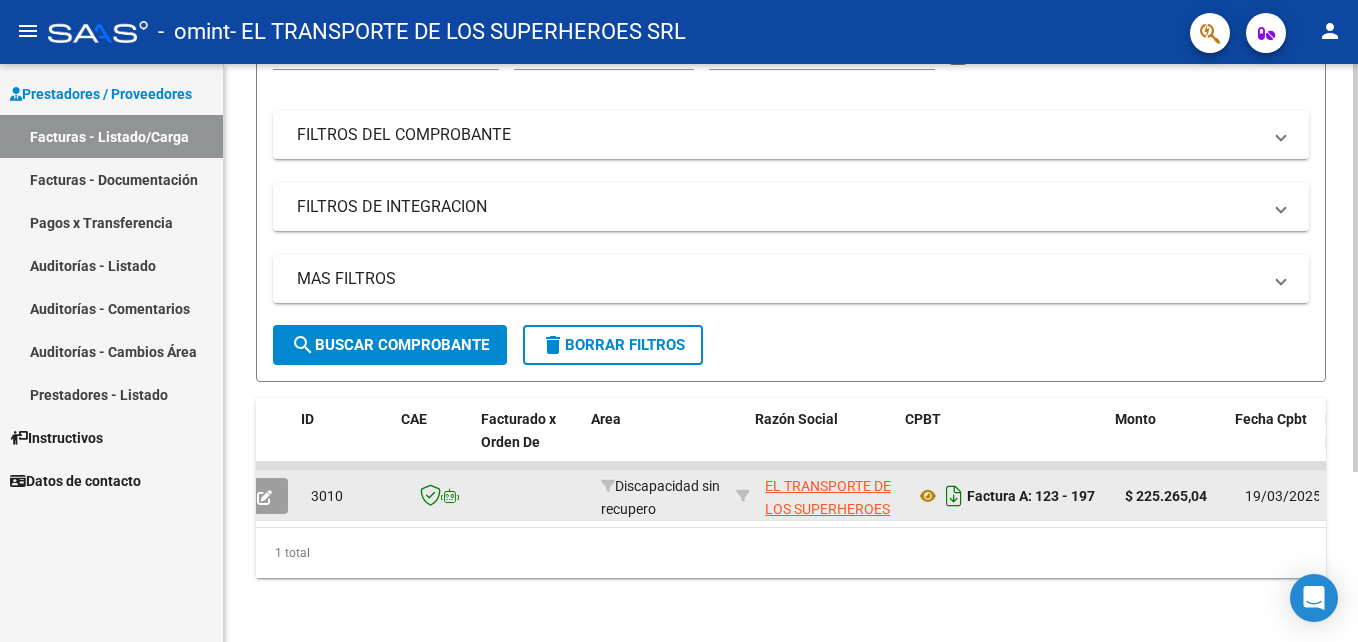 scroll, scrollTop: 0, scrollLeft: 0, axis: both 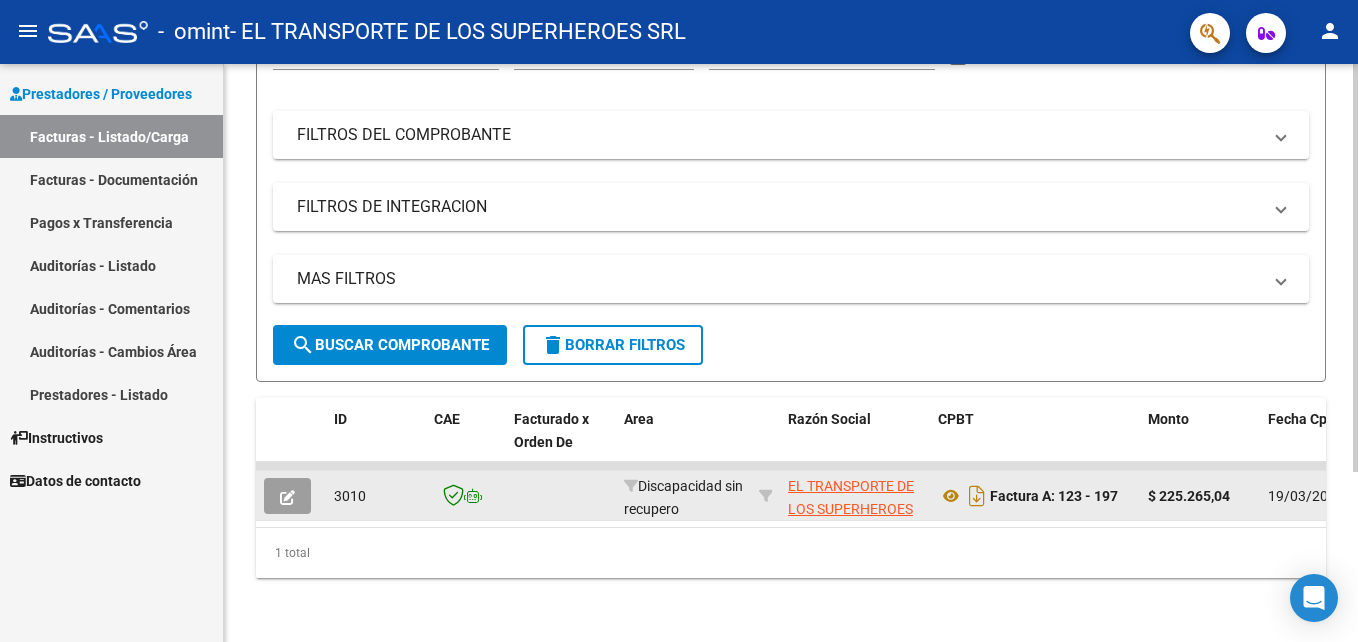 click 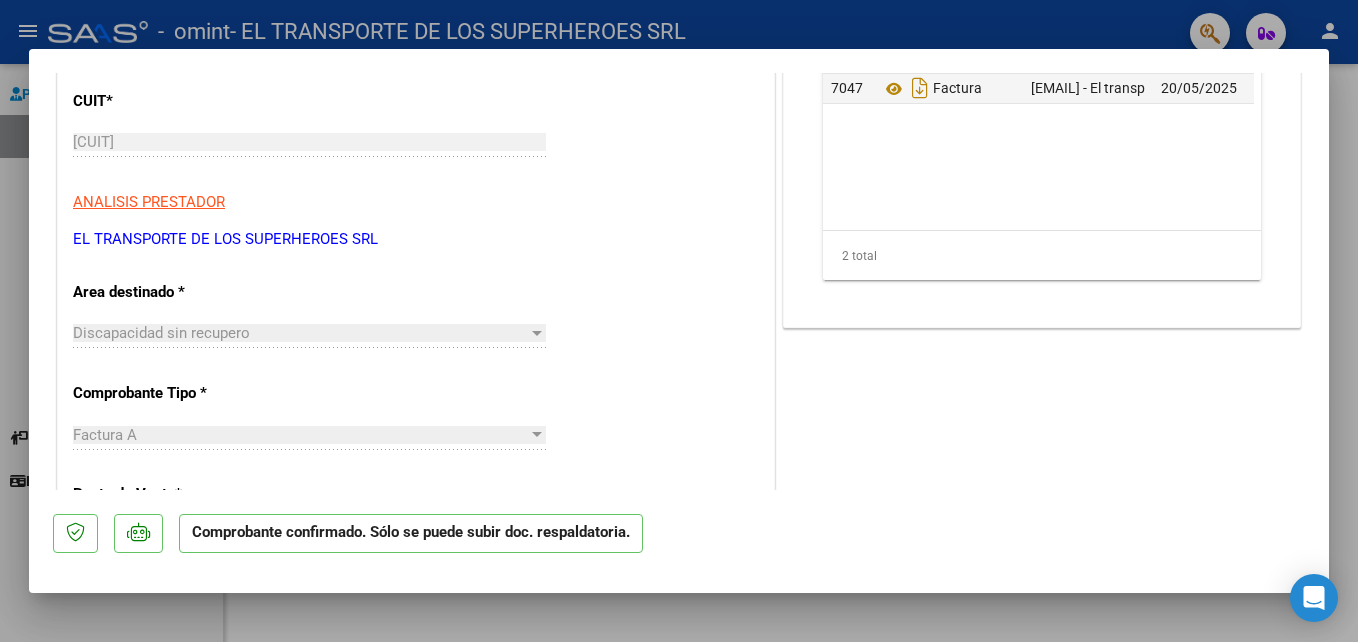 scroll, scrollTop: 230, scrollLeft: 0, axis: vertical 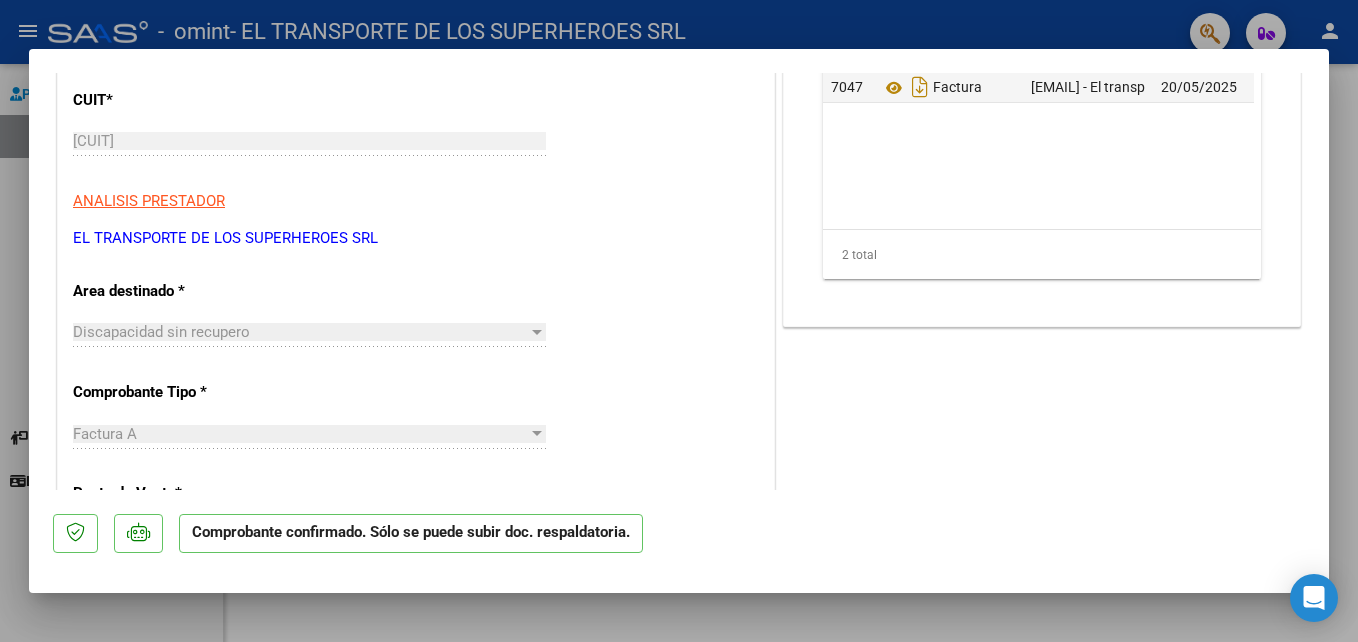 click at bounding box center (537, 332) 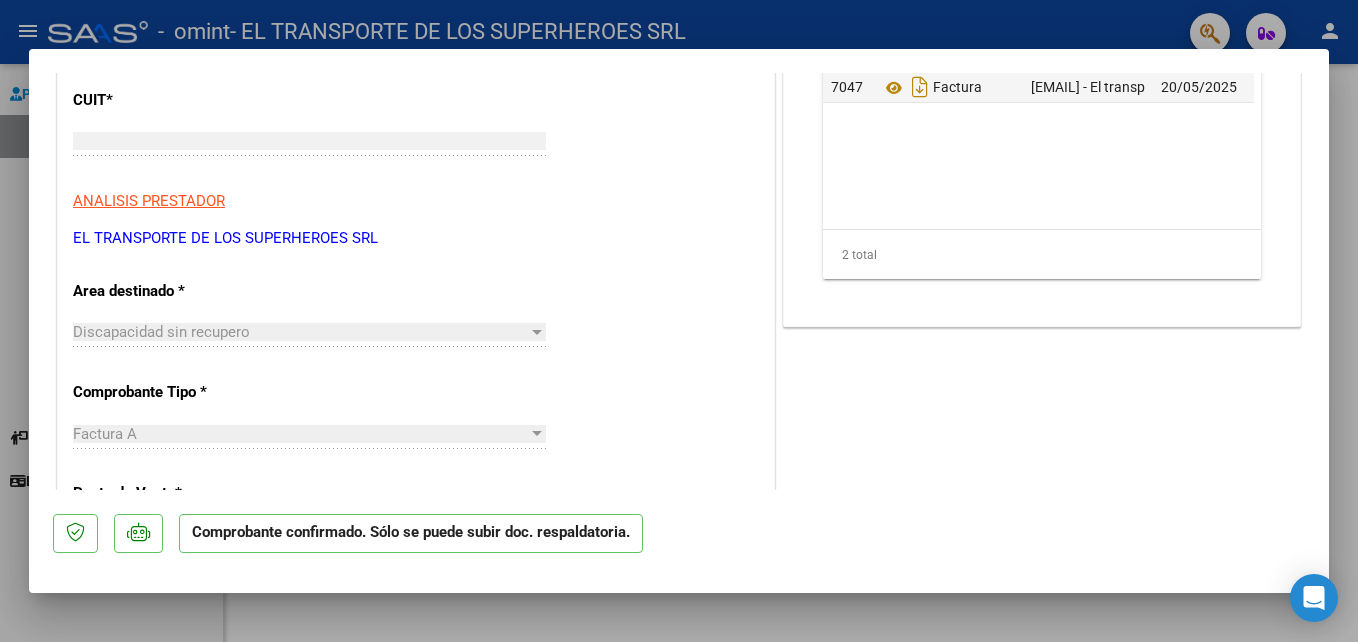 scroll, scrollTop: 0, scrollLeft: 0, axis: both 